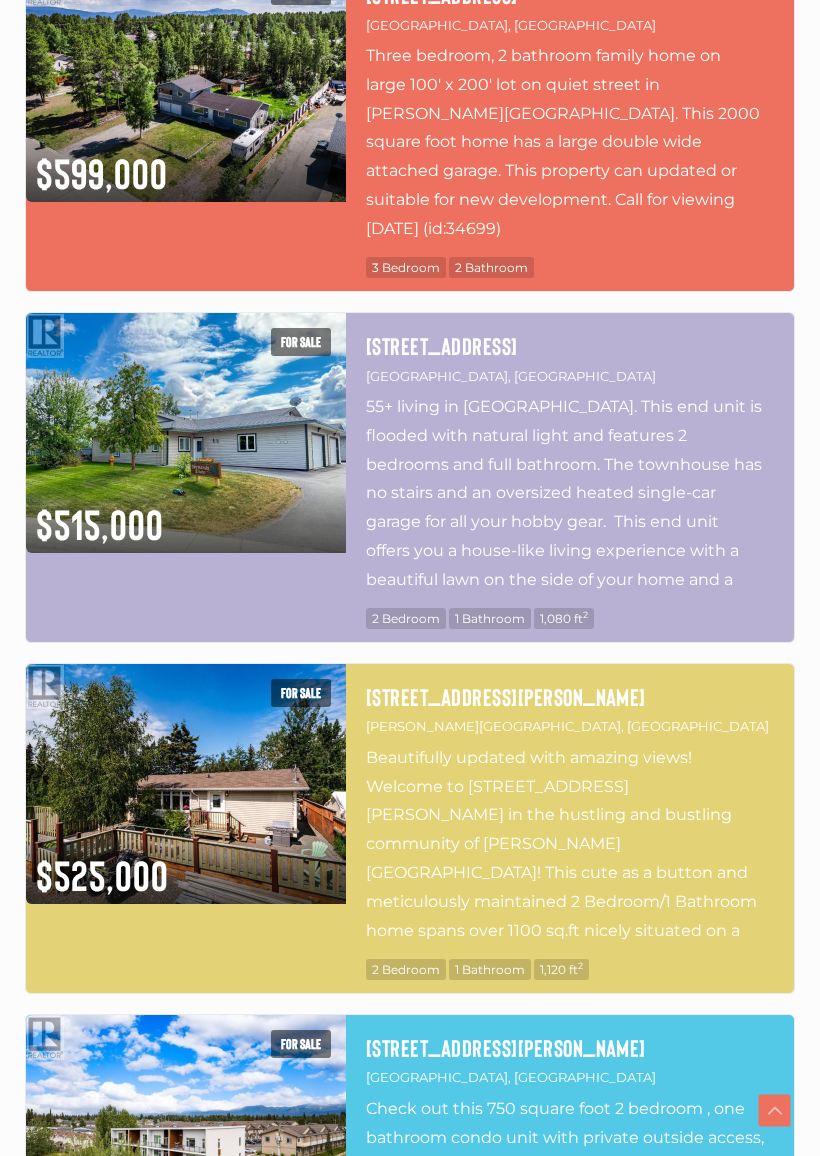 scroll, scrollTop: 2931, scrollLeft: 0, axis: vertical 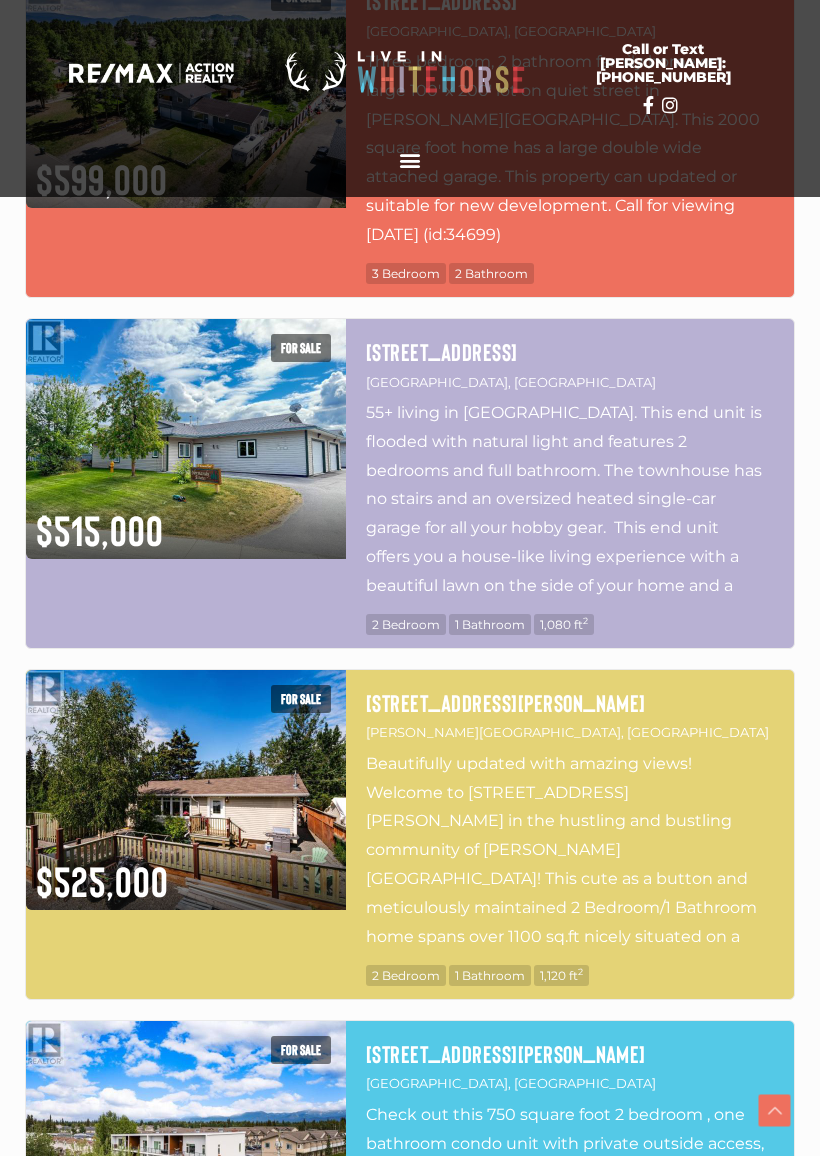 click on "55+ living in [GEOGRAPHIC_DATA]. This end unit is flooded with natural light and features 2 bedrooms and full bathroom. The townhouse has no stairs and an oversized heated single-car garage for all your hobby gear.  This end unit offers you a house-like living experience with a beautiful lawn on the side of your home and a private patio out the back door. The complex is having the roof replaced at the current owner's expense. You must be [DEMOGRAPHIC_DATA] plus to live in the unit. You do not need to be 55 to own the unit so this could make a great investment rental property. Condo fee is $475 includes, water, sewer, garbage, lawn care, snow removal. (id:34699)" at bounding box center (570, 499) 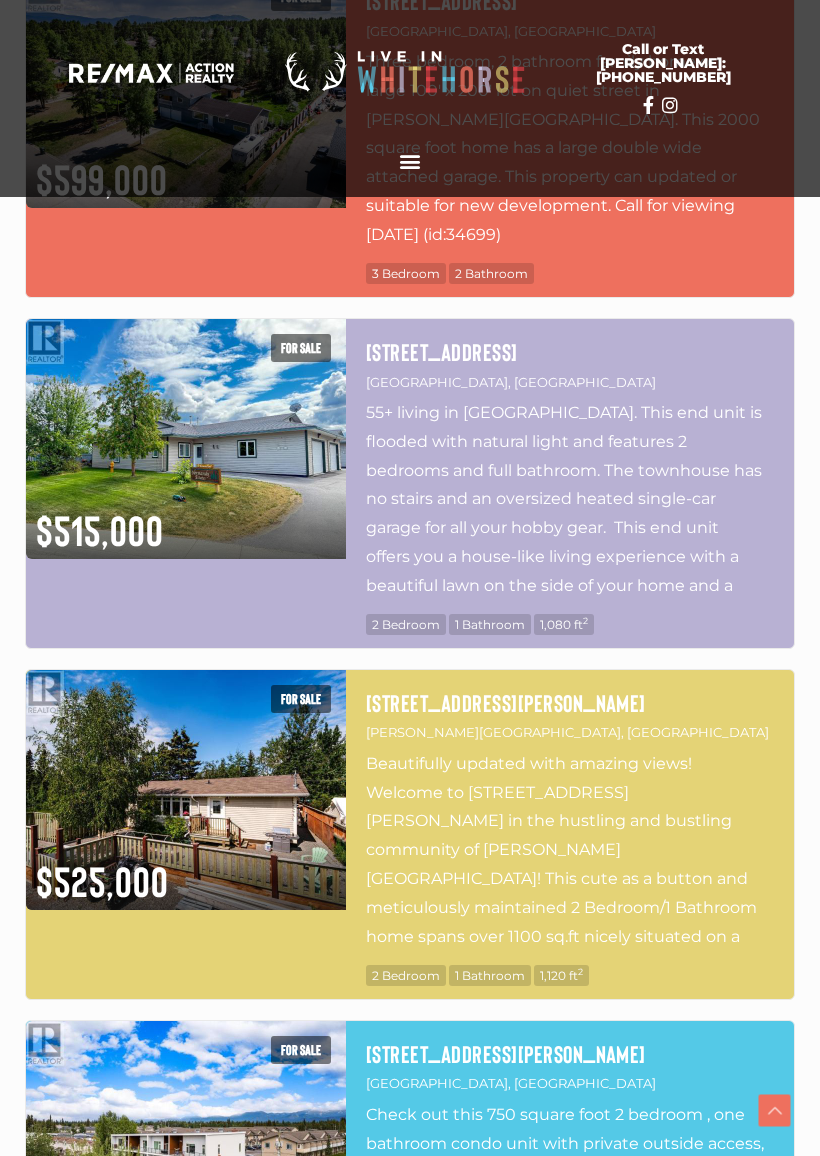 click at bounding box center [186, 439] 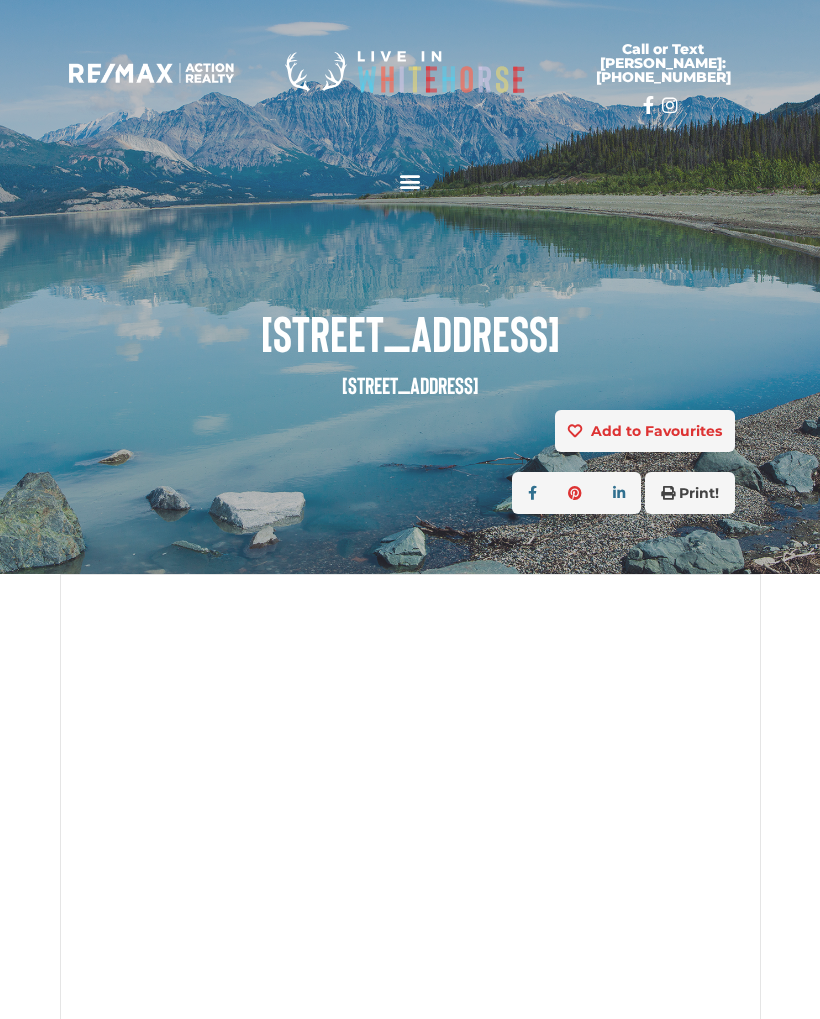 scroll, scrollTop: 0, scrollLeft: 0, axis: both 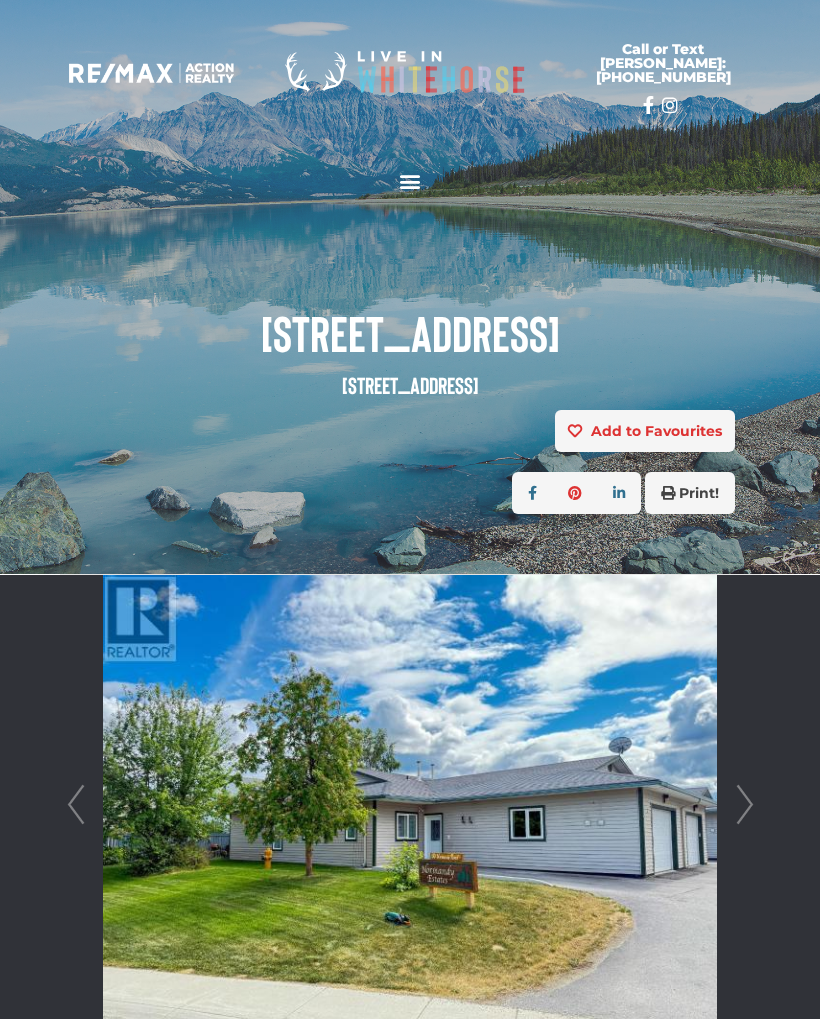 click on "Next" at bounding box center (745, 805) 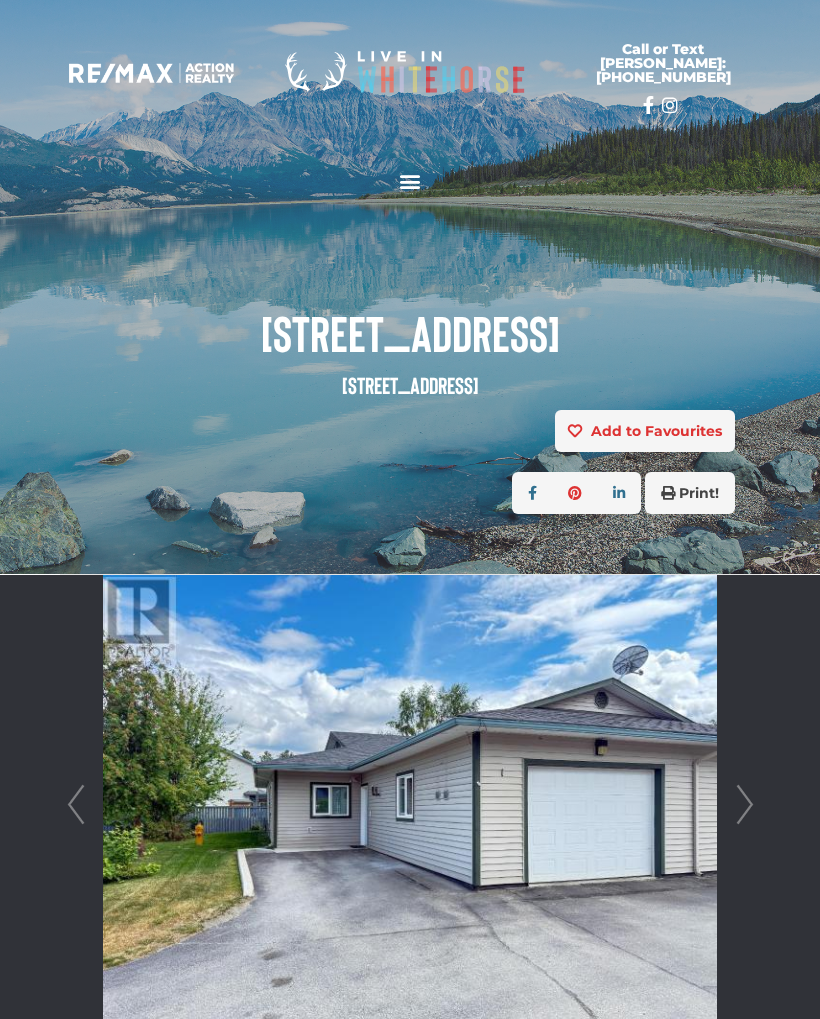 click on "Next" at bounding box center [745, 805] 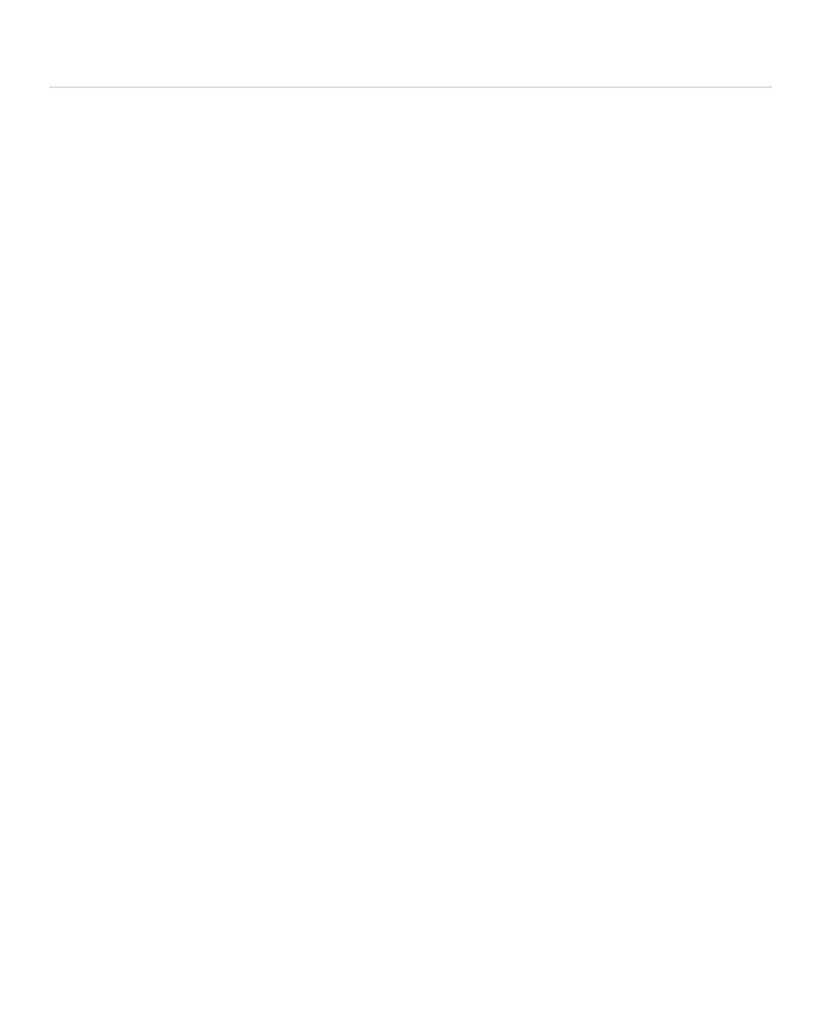 scroll, scrollTop: 733, scrollLeft: 0, axis: vertical 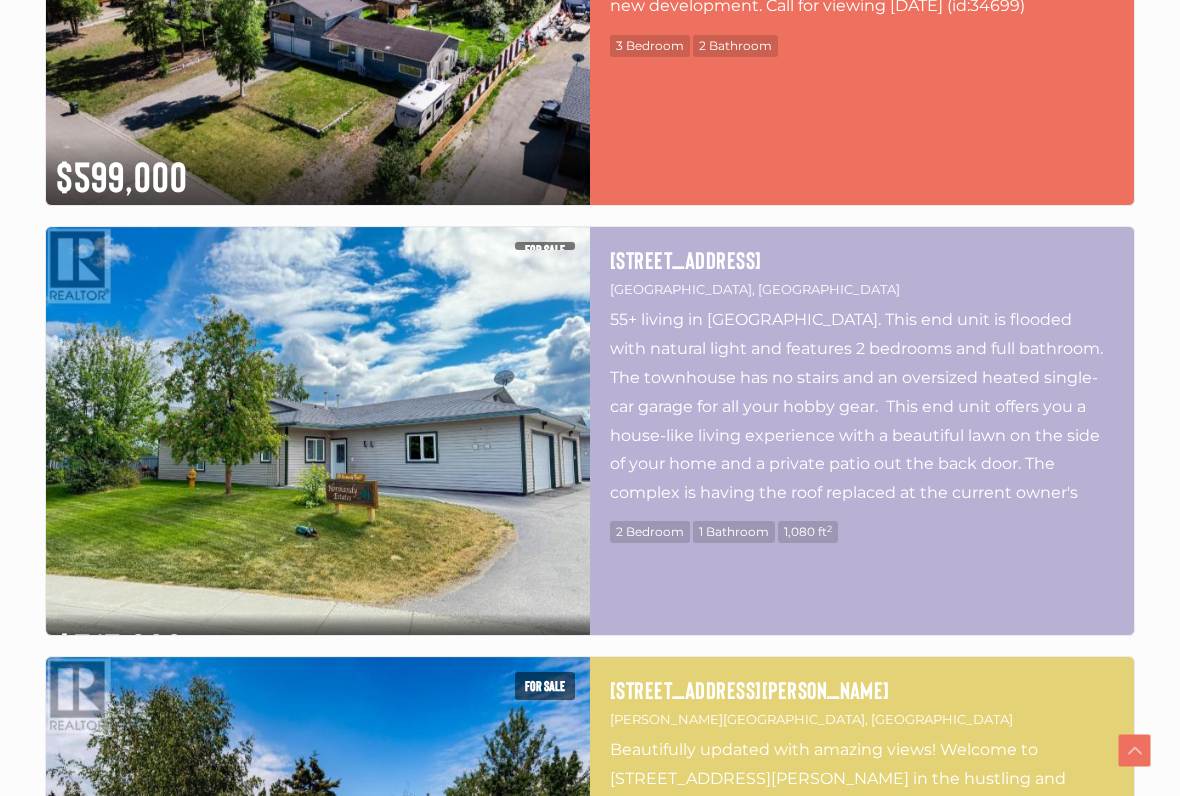 click at bounding box center (318, 431) 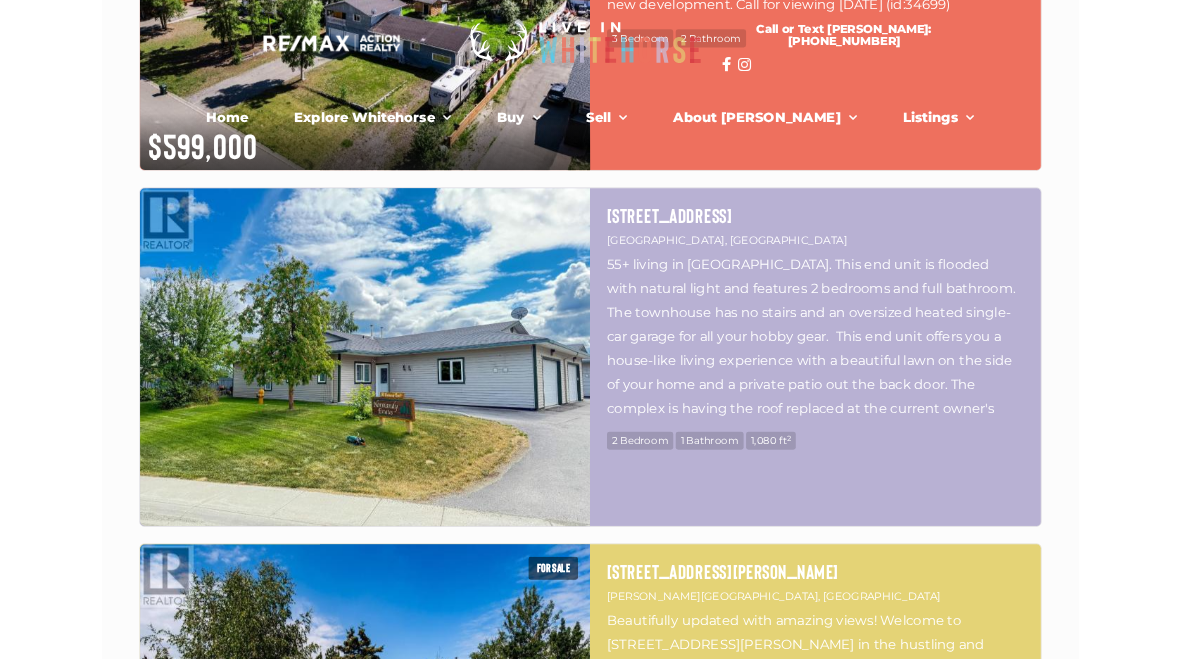 scroll, scrollTop: 3581, scrollLeft: 0, axis: vertical 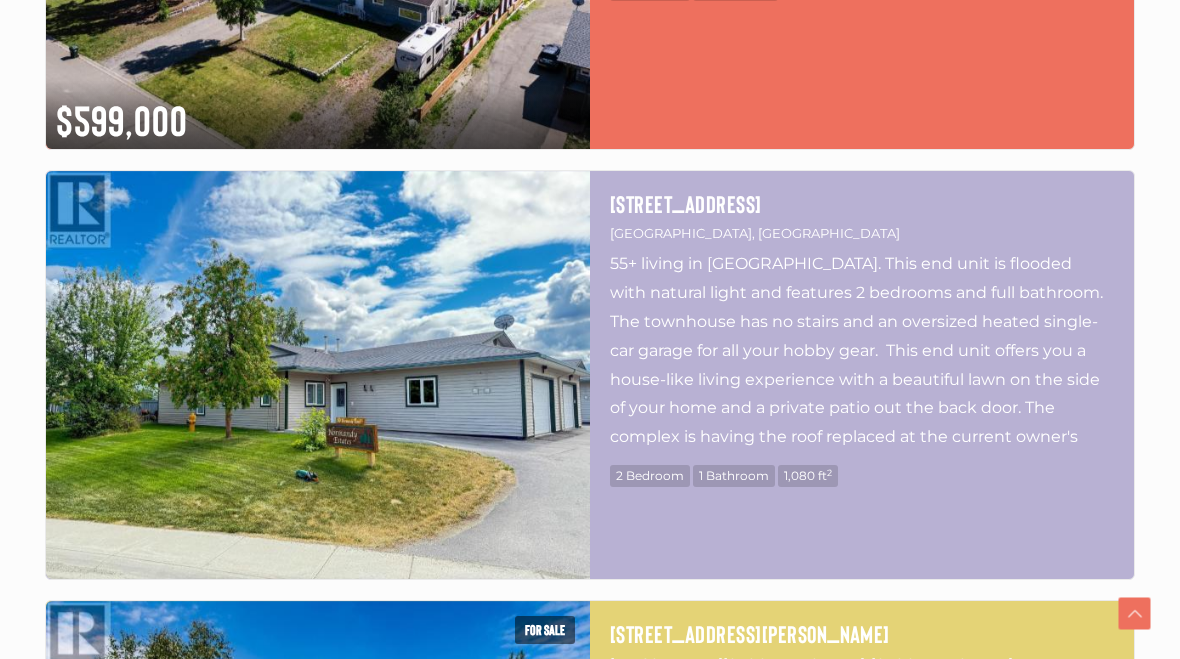 click at bounding box center [318, 375] 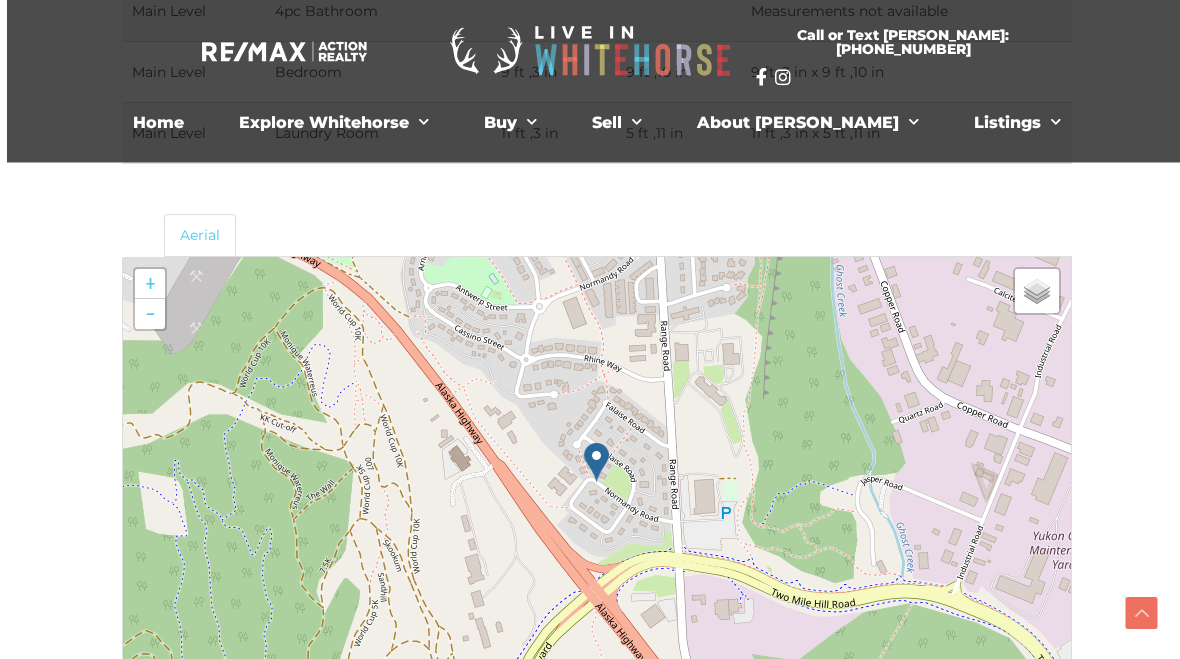 scroll, scrollTop: 3829, scrollLeft: 0, axis: vertical 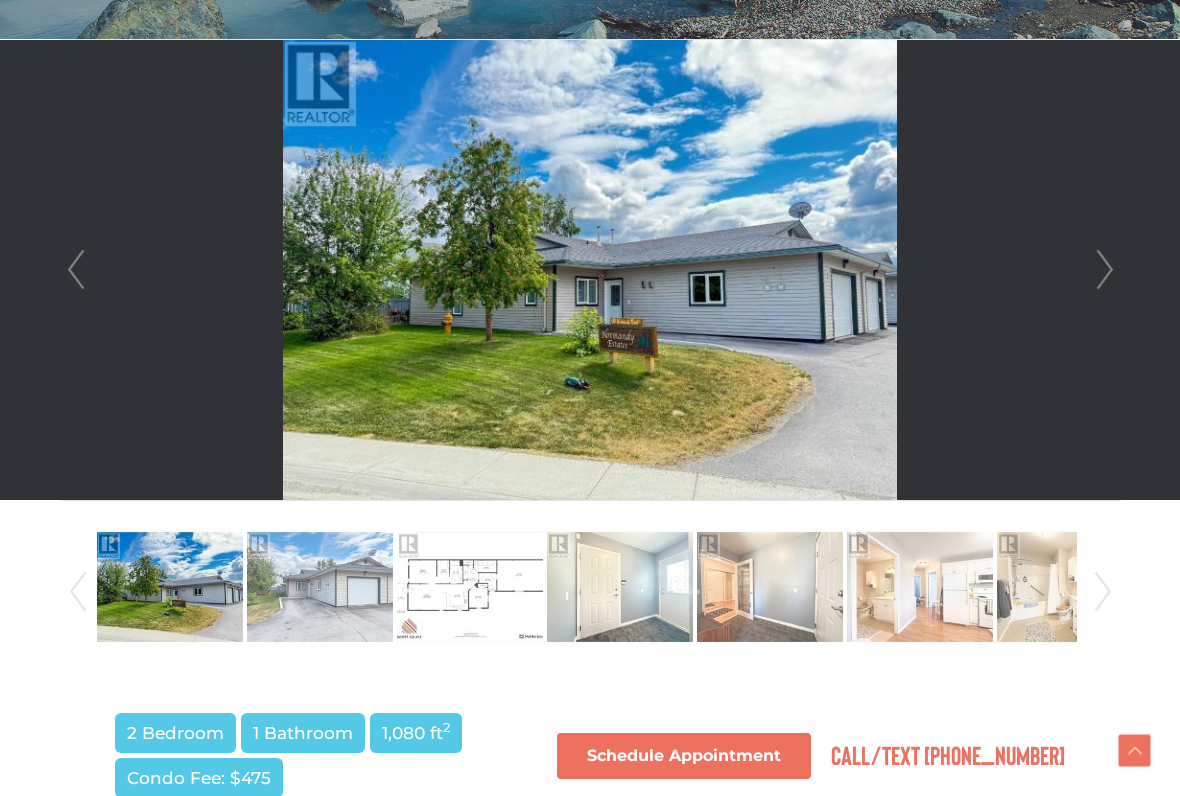 click on "Next" at bounding box center (1105, 270) 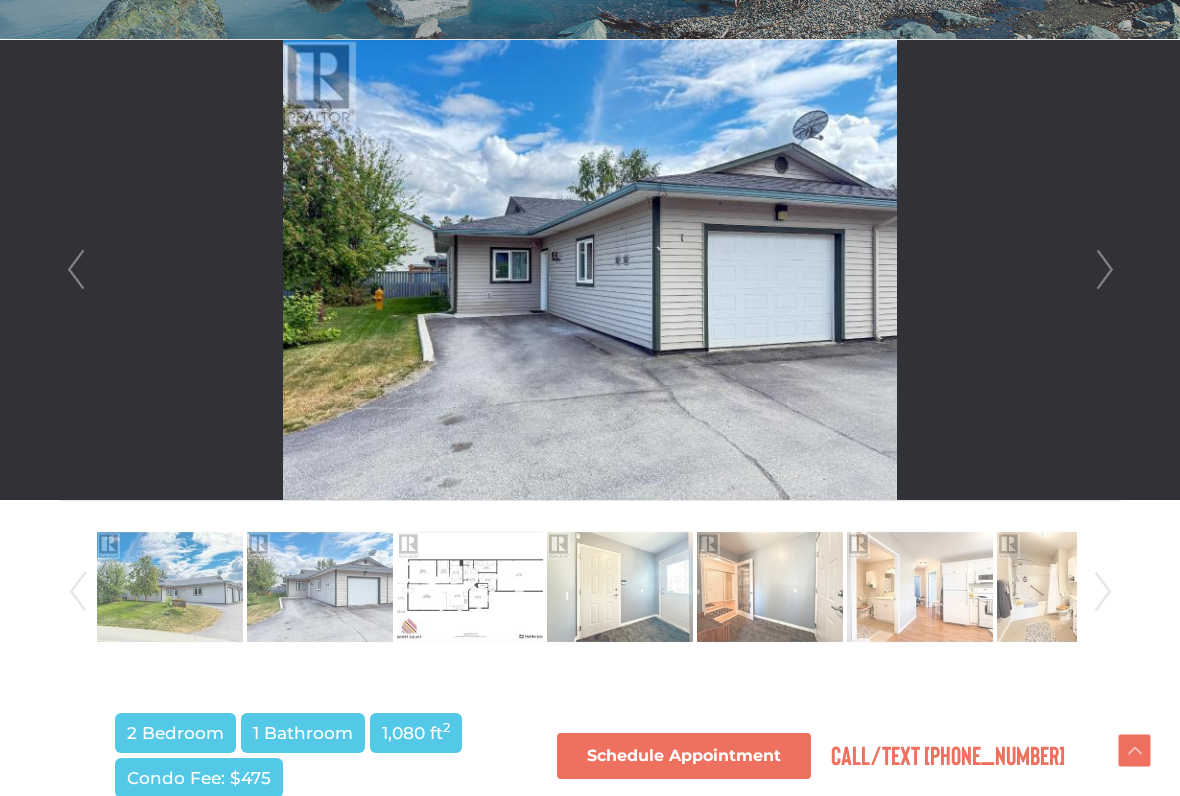click on "Next" at bounding box center [1105, 270] 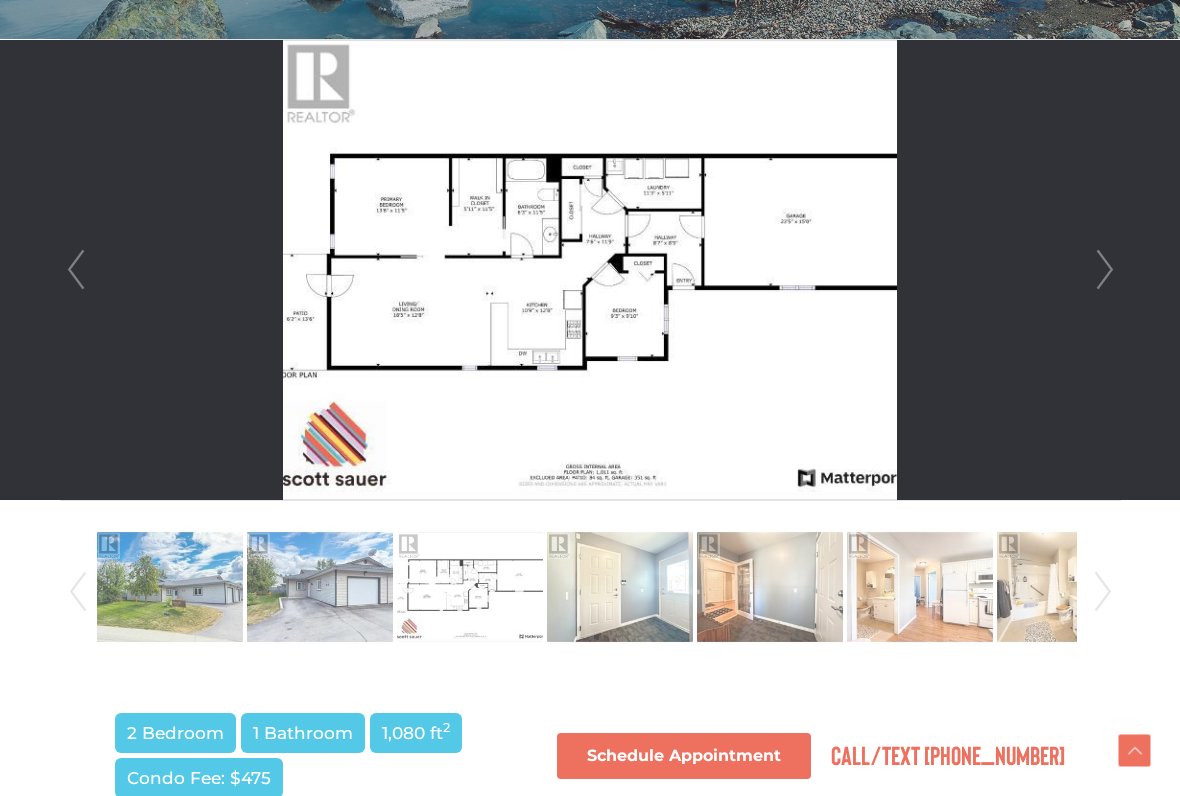 click on "Next" at bounding box center (1105, 270) 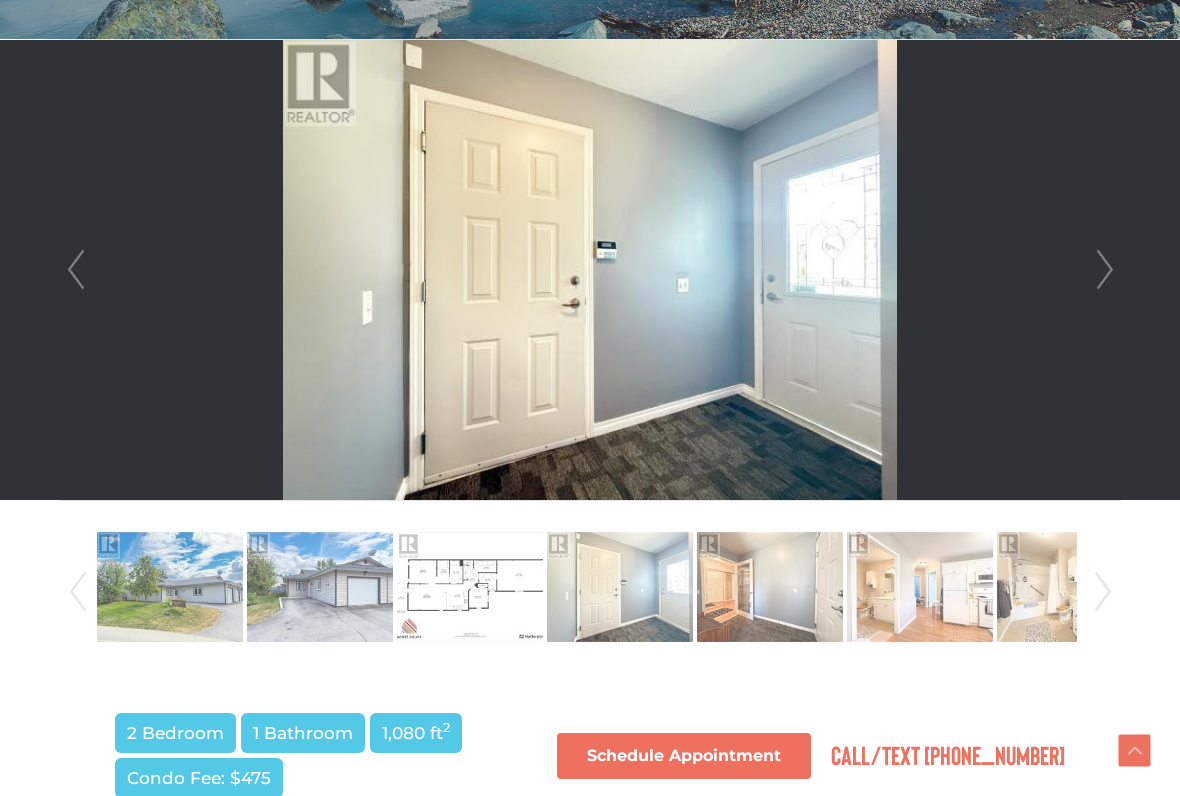 click on "Next" at bounding box center [1105, 270] 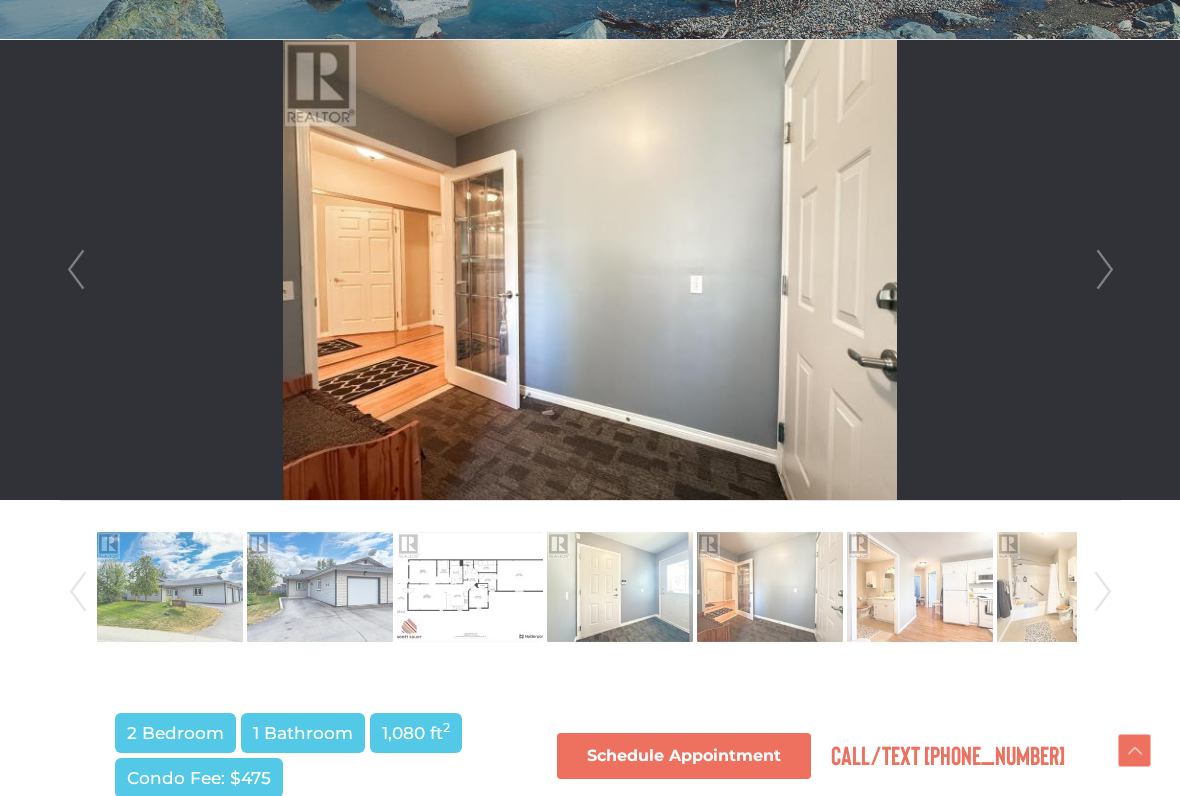 click on "Next" at bounding box center [1105, 270] 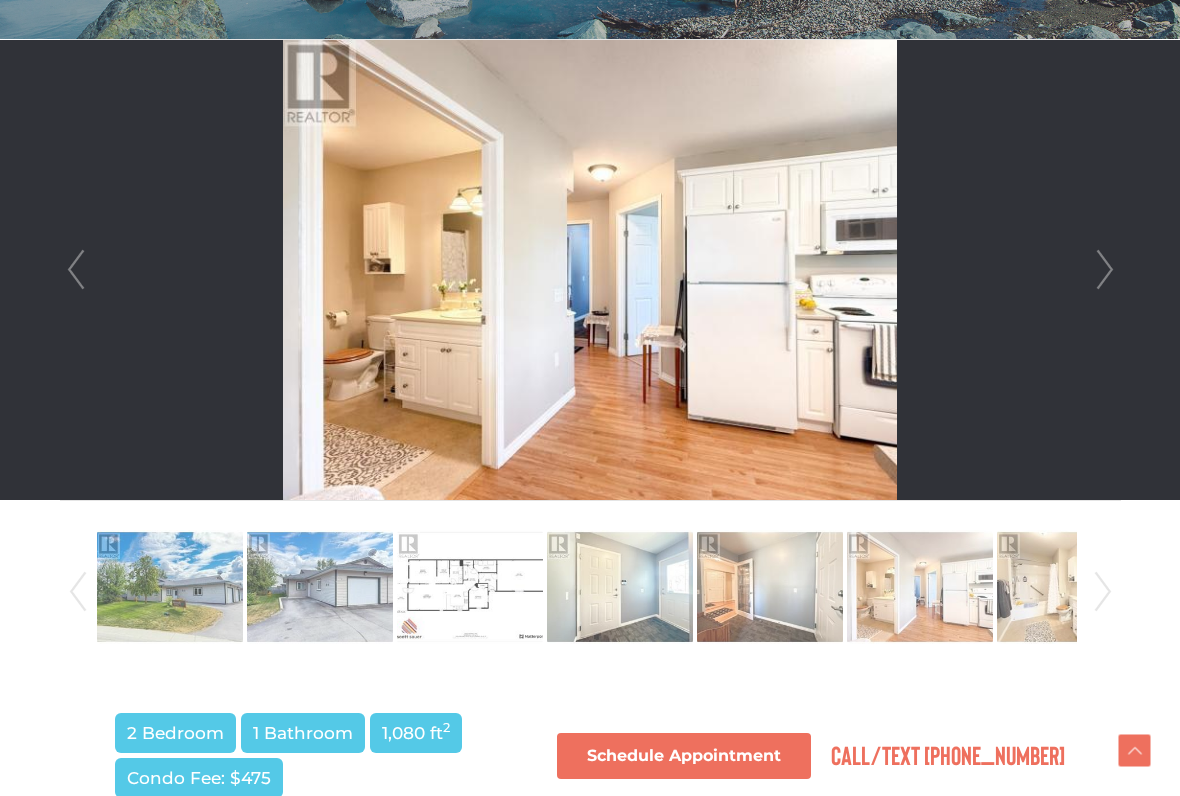 click on "Next" at bounding box center [1105, 270] 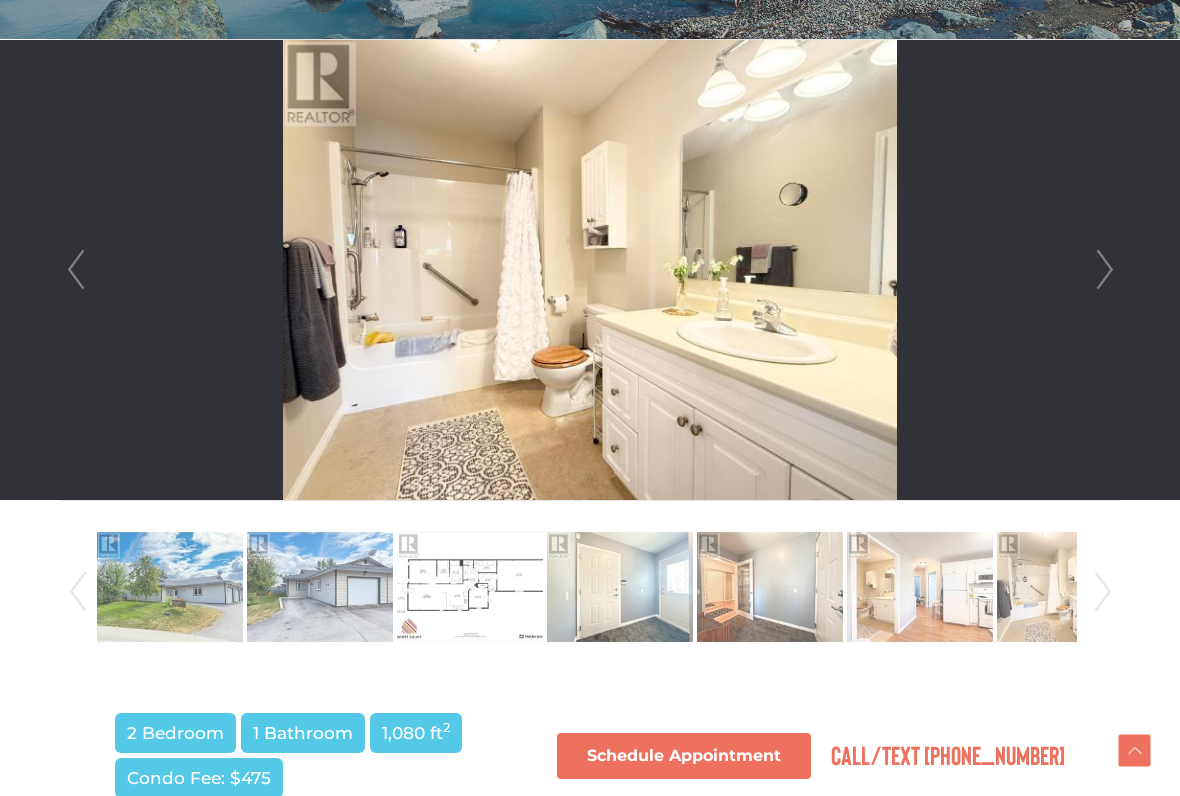 click on "Next" at bounding box center [1105, 270] 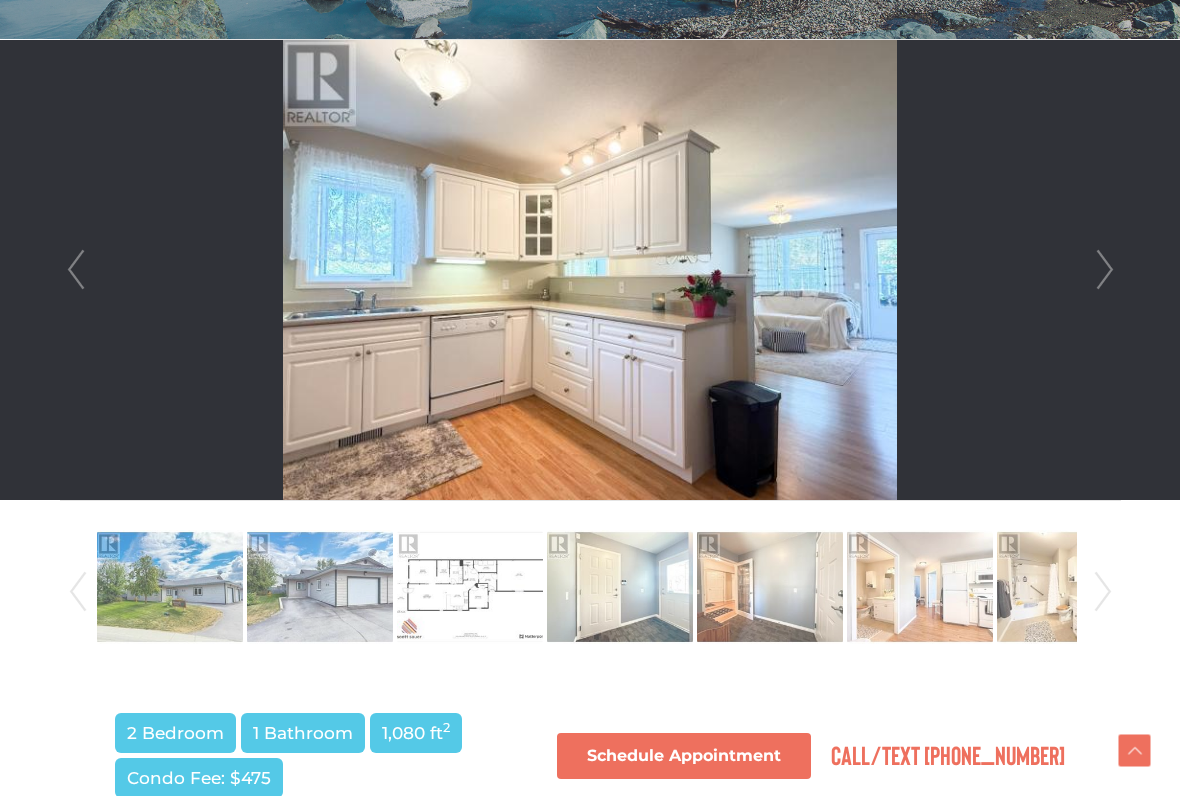 click on "Next" at bounding box center [1105, 270] 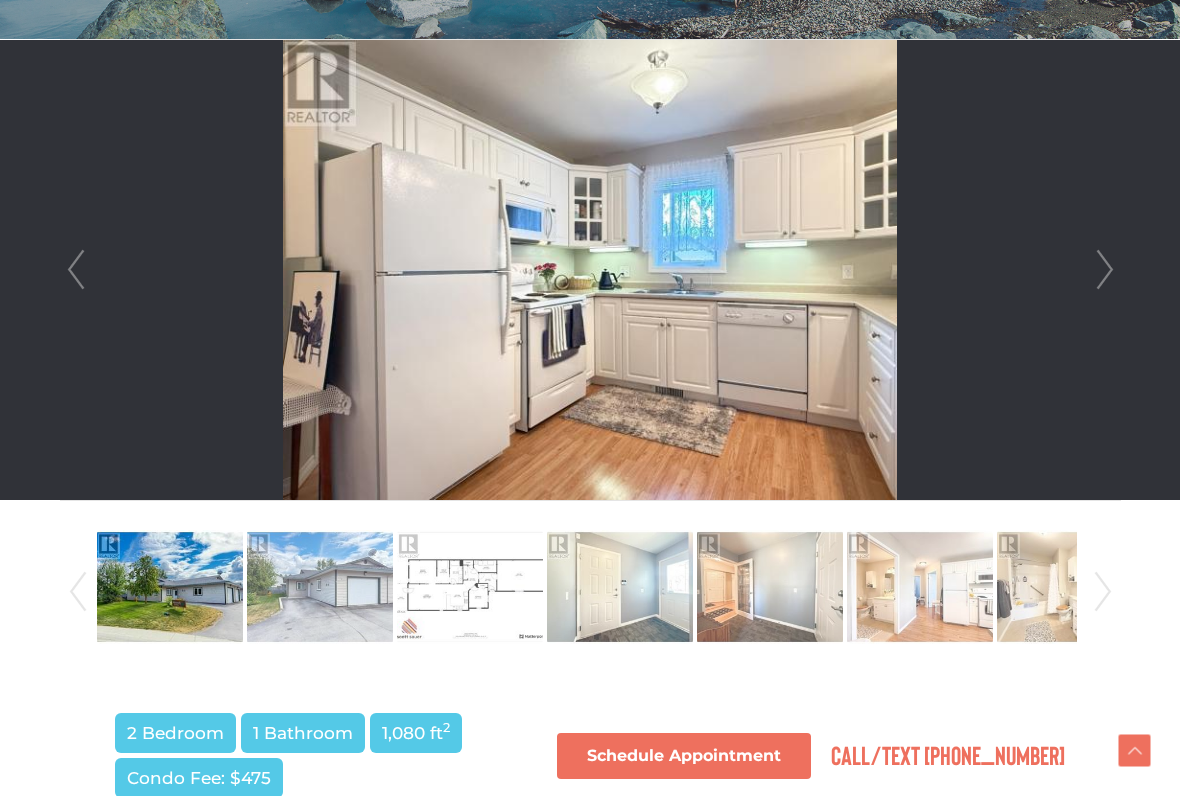 click on "Next" at bounding box center (1105, 270) 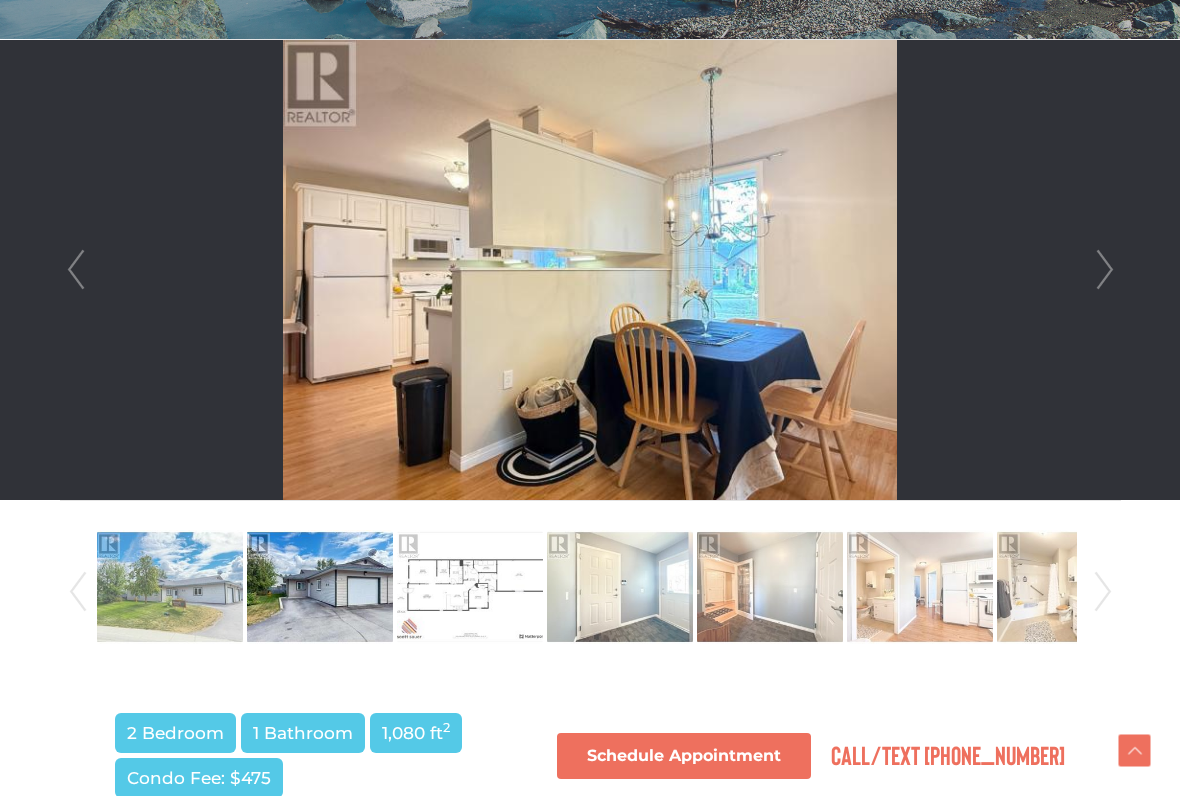 click on "Next" at bounding box center (1105, 270) 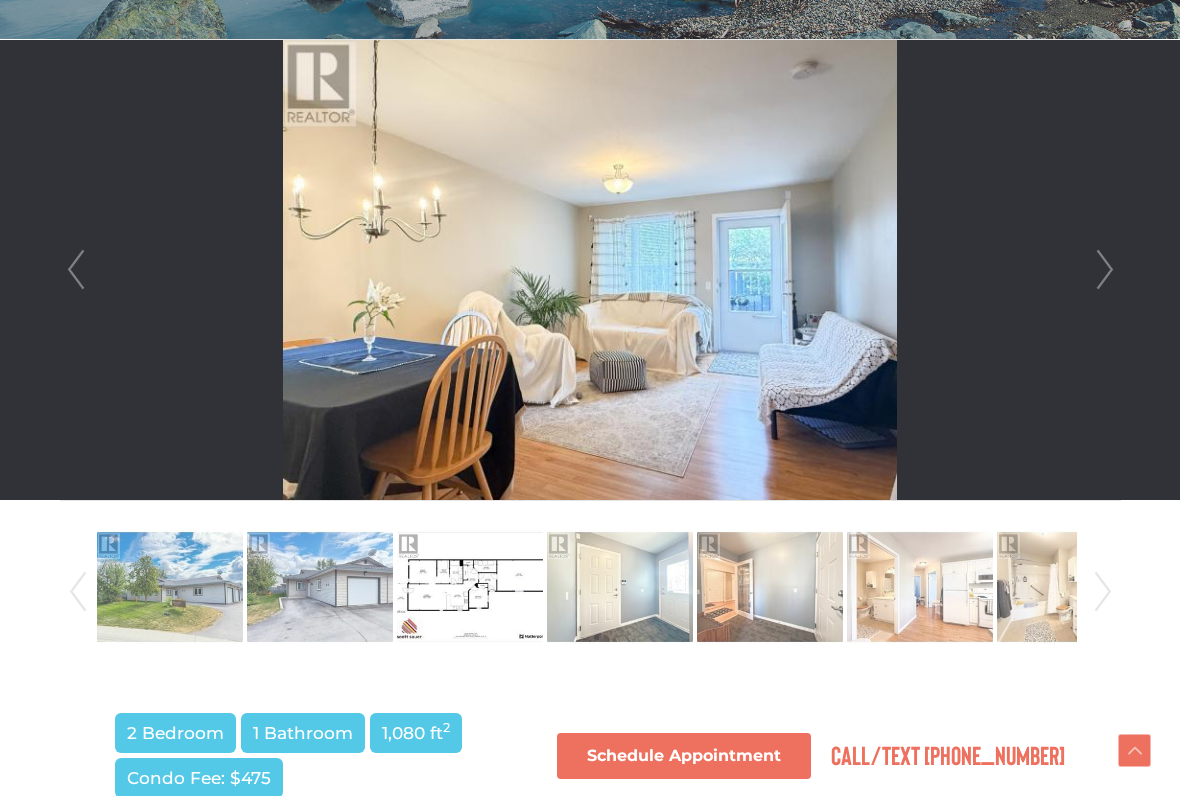 click on "Next" at bounding box center (1105, 270) 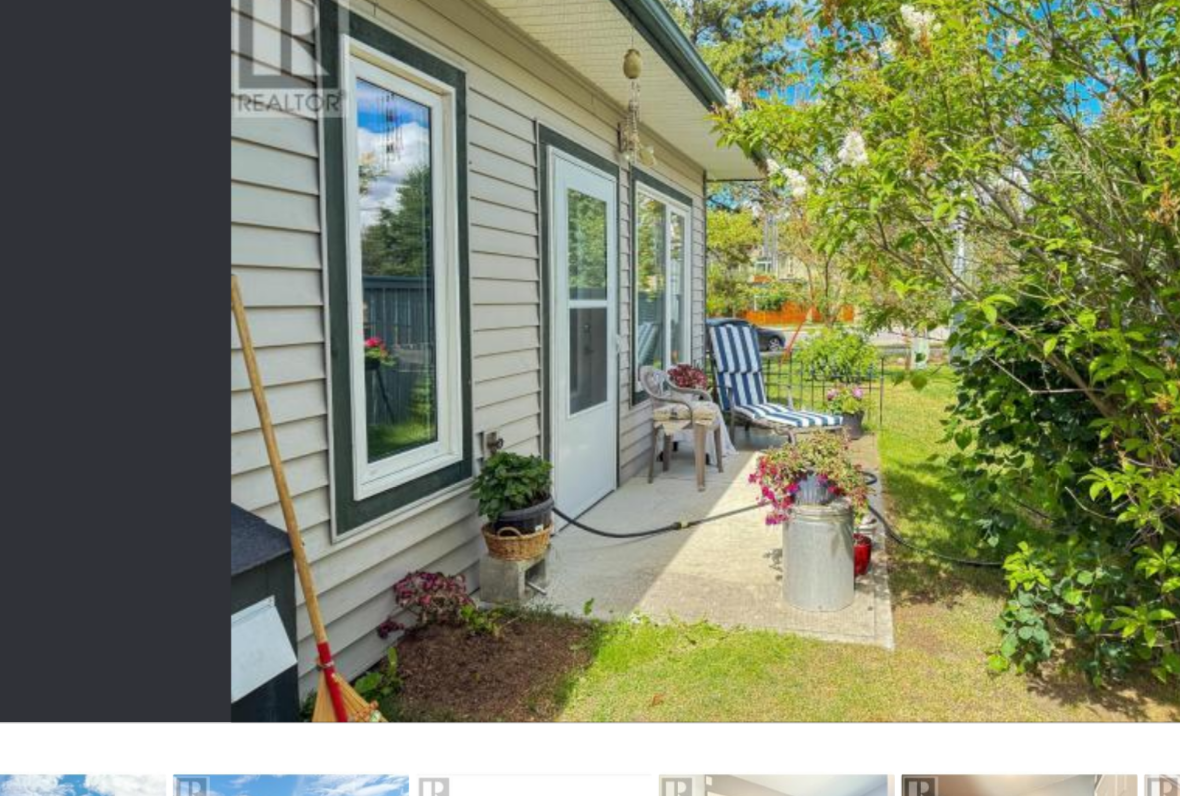 scroll, scrollTop: 515, scrollLeft: 0, axis: vertical 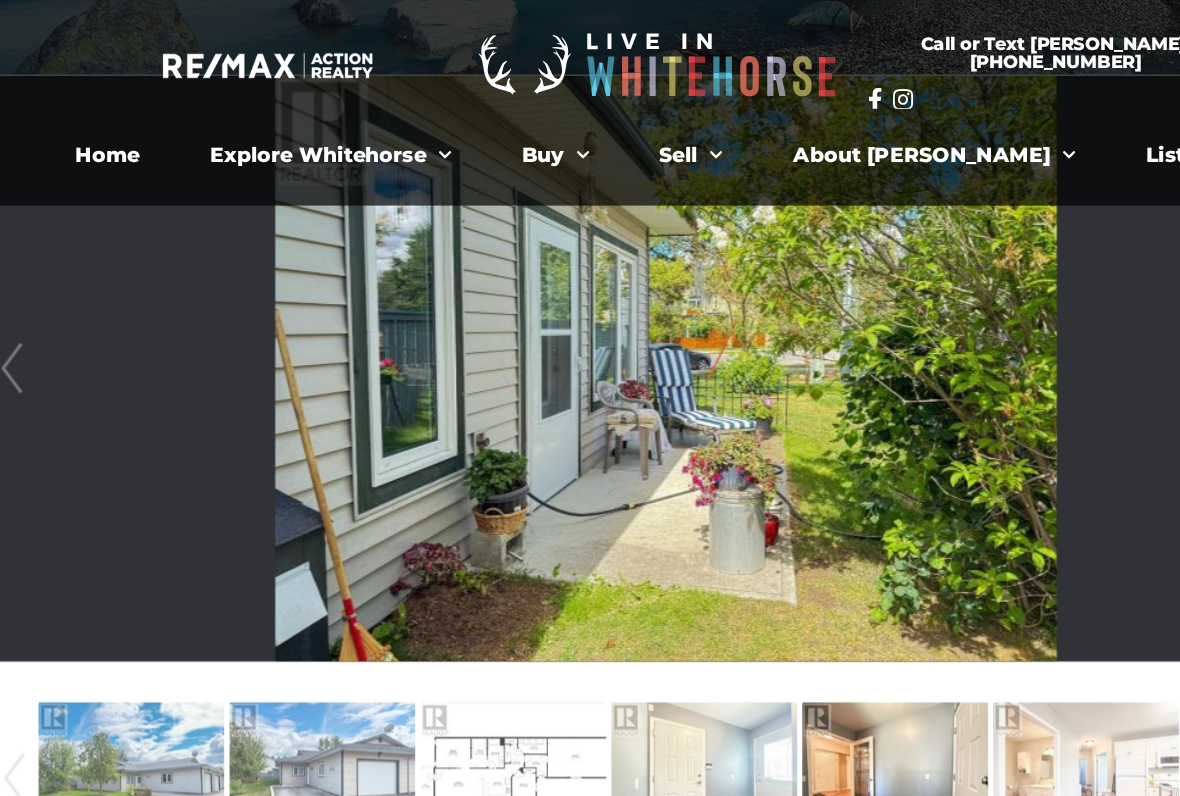 click at bounding box center (590, 290) 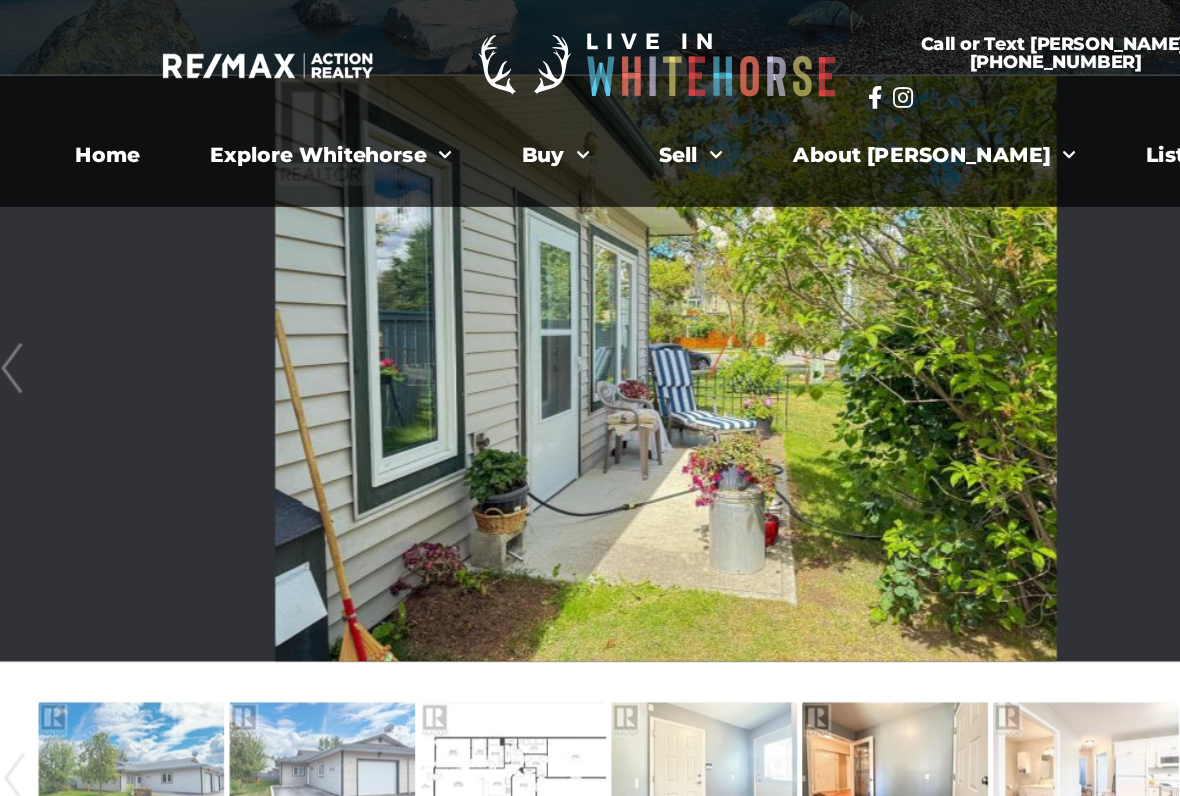click at bounding box center (590, 290) 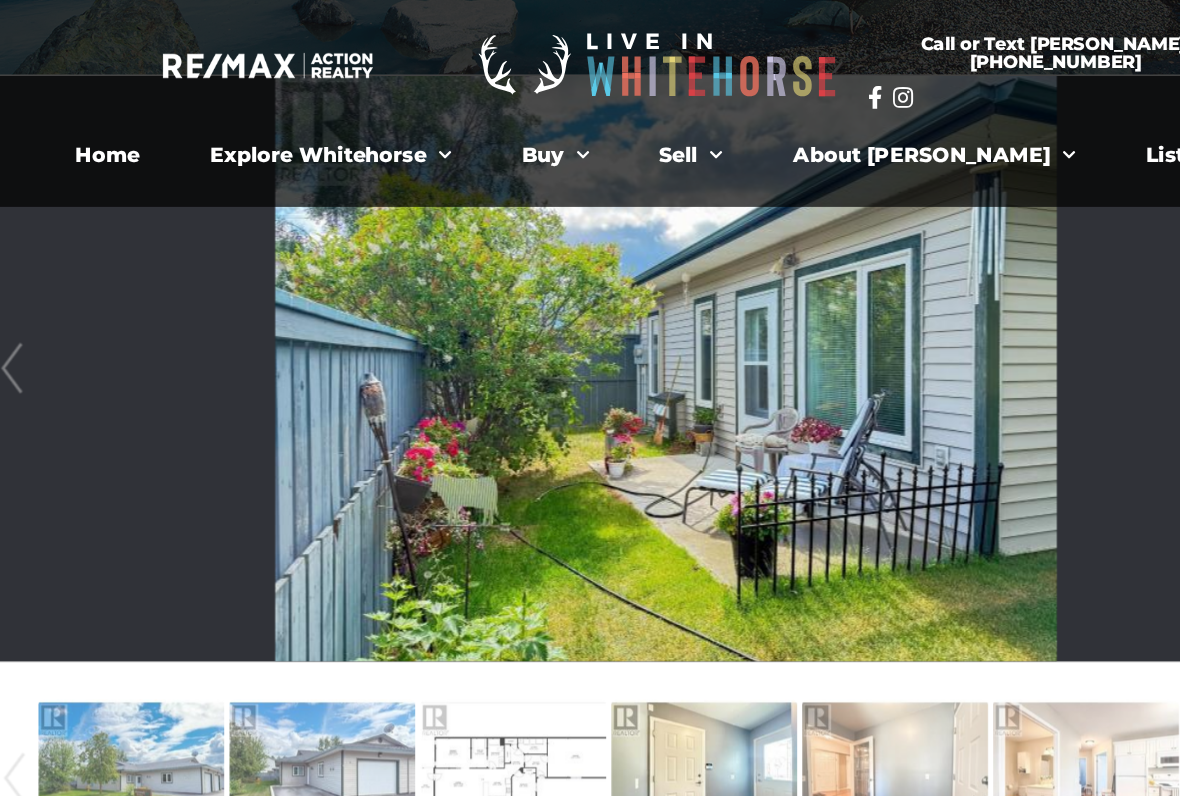 click at bounding box center [590, 290] 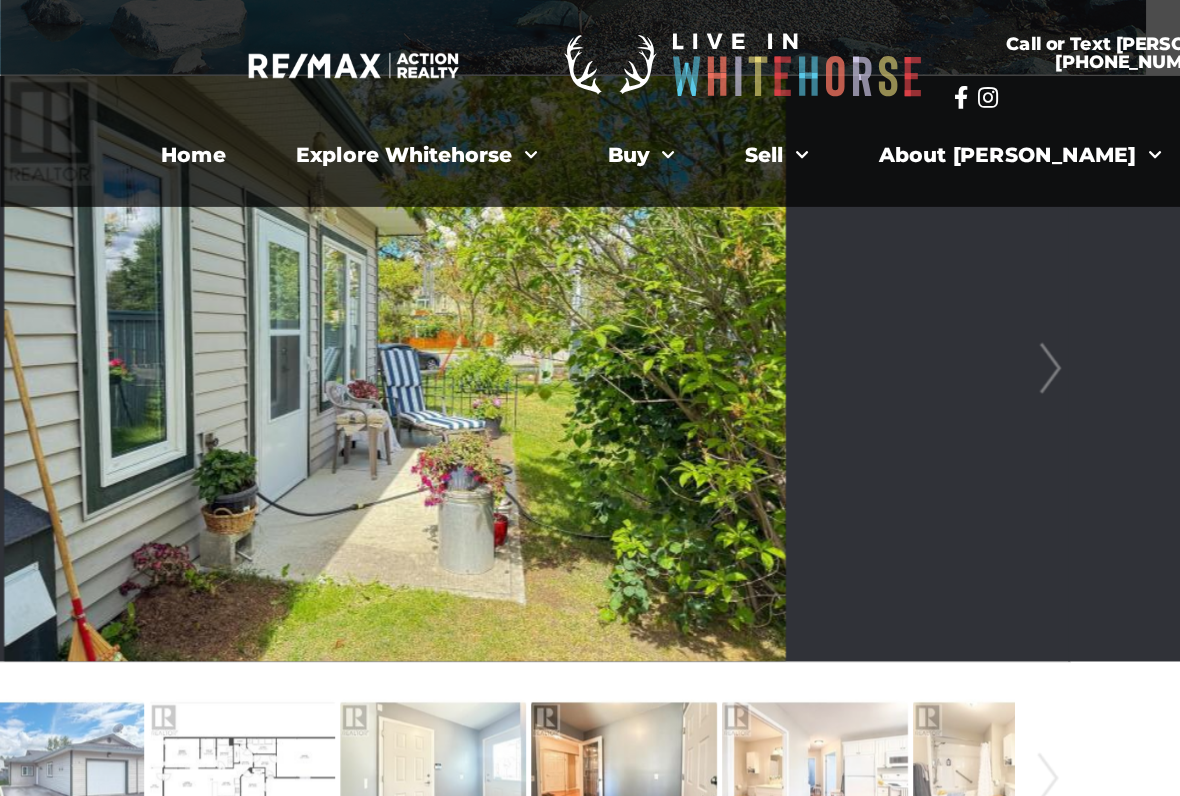 scroll, scrollTop: 515, scrollLeft: 229, axis: both 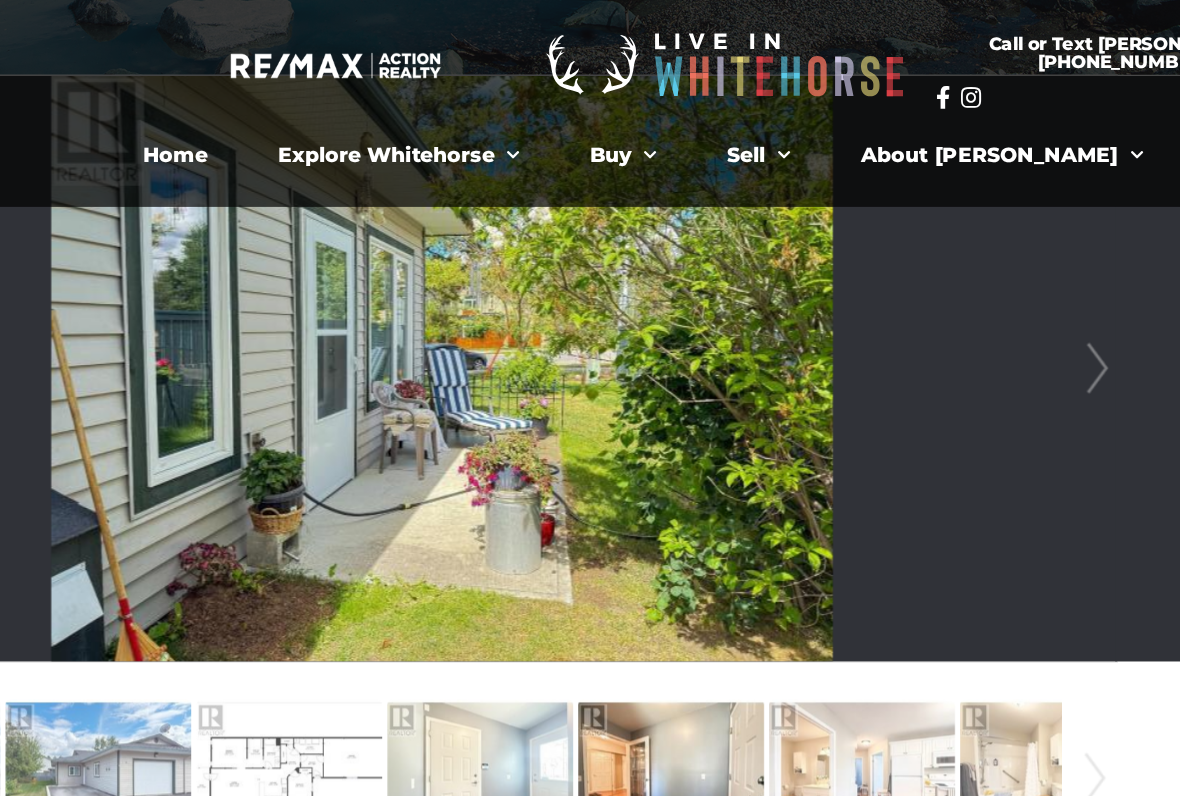 click on "Next" at bounding box center (876, 290) 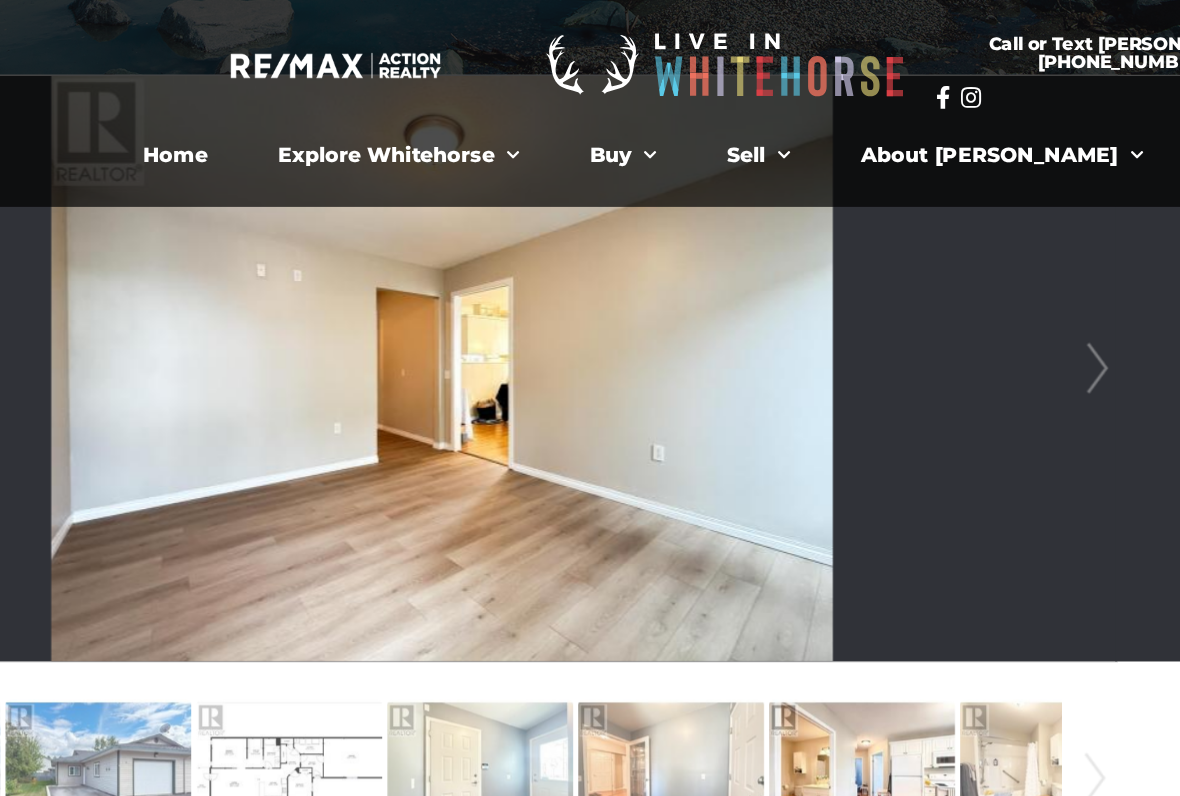 click on "Next" at bounding box center [876, 290] 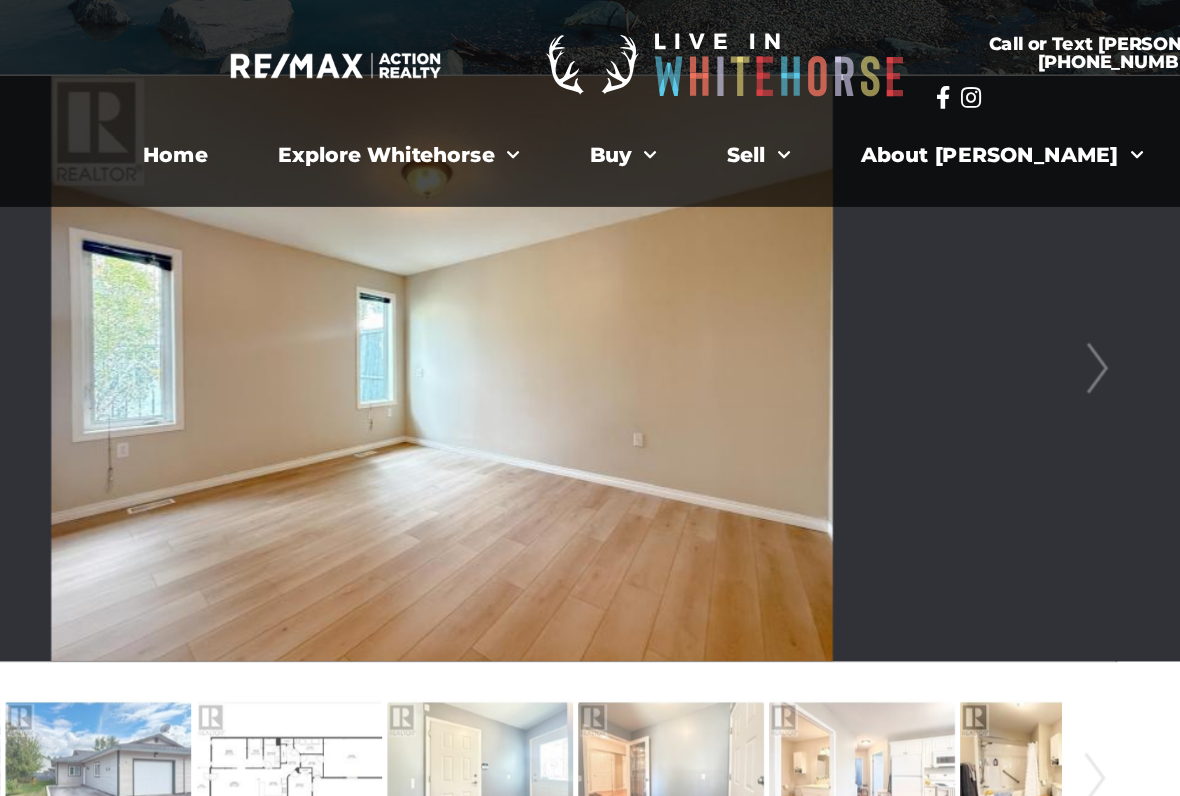 click on "Next" at bounding box center [876, 290] 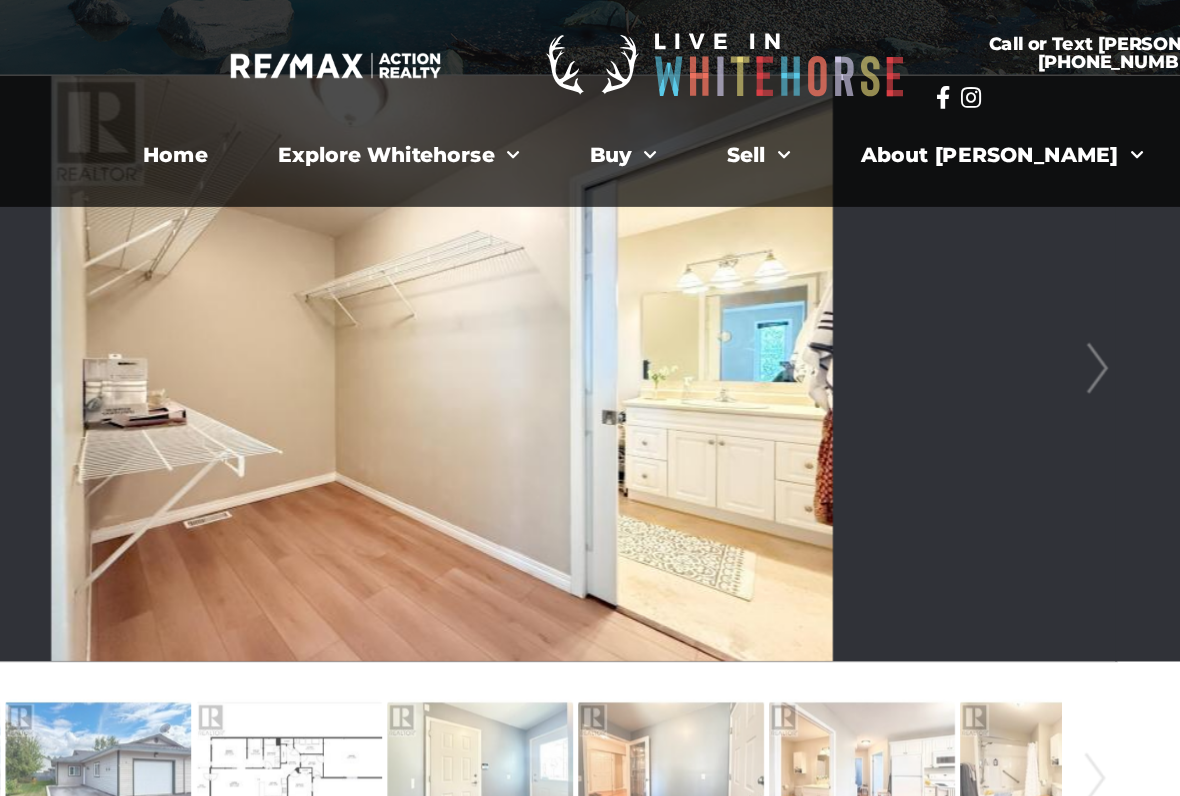 click on "Next" at bounding box center [876, 290] 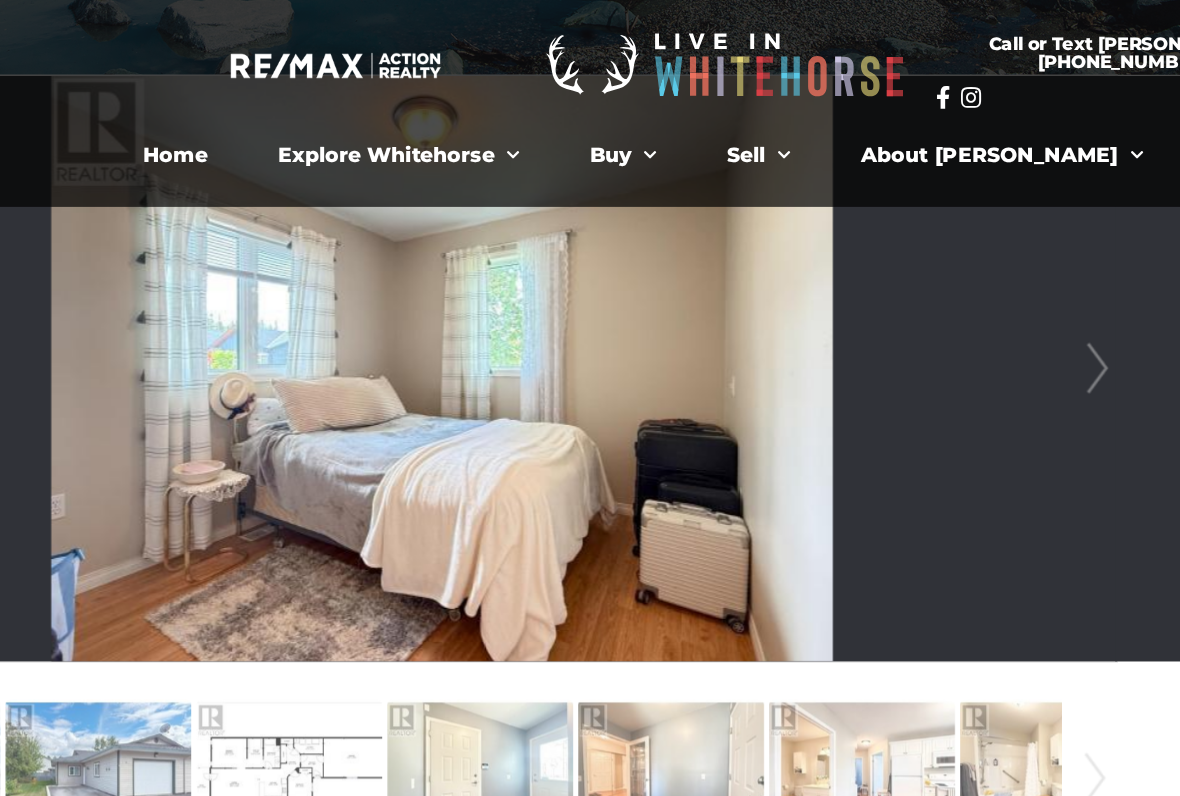 click on "Next" at bounding box center (876, 290) 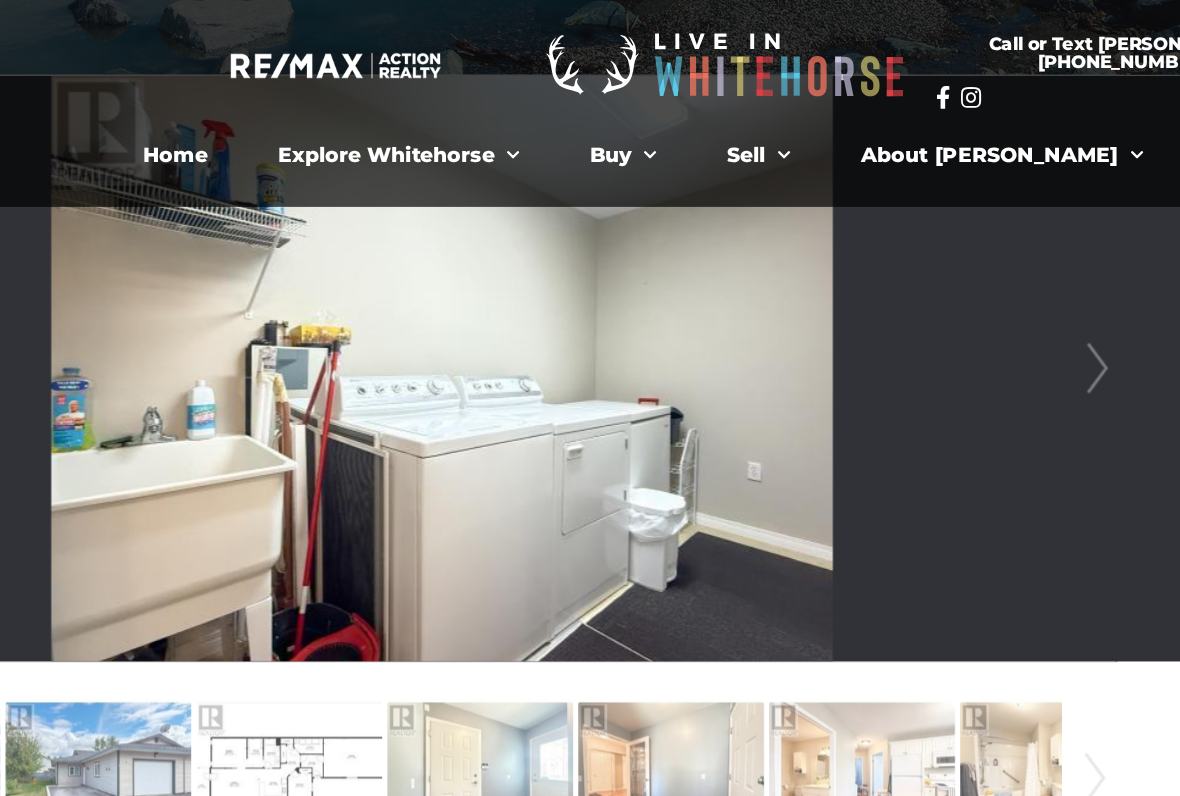 click on "Next" at bounding box center [876, 290] 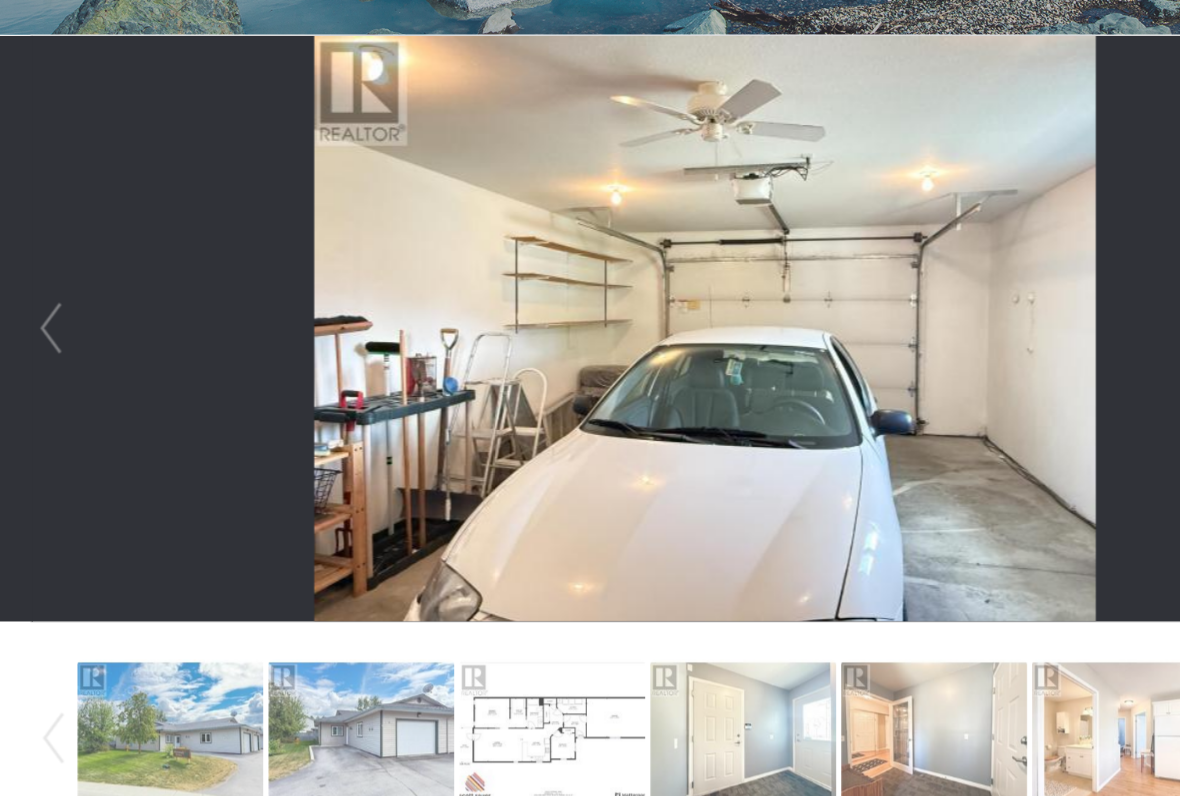 scroll, scrollTop: 515, scrollLeft: 0, axis: vertical 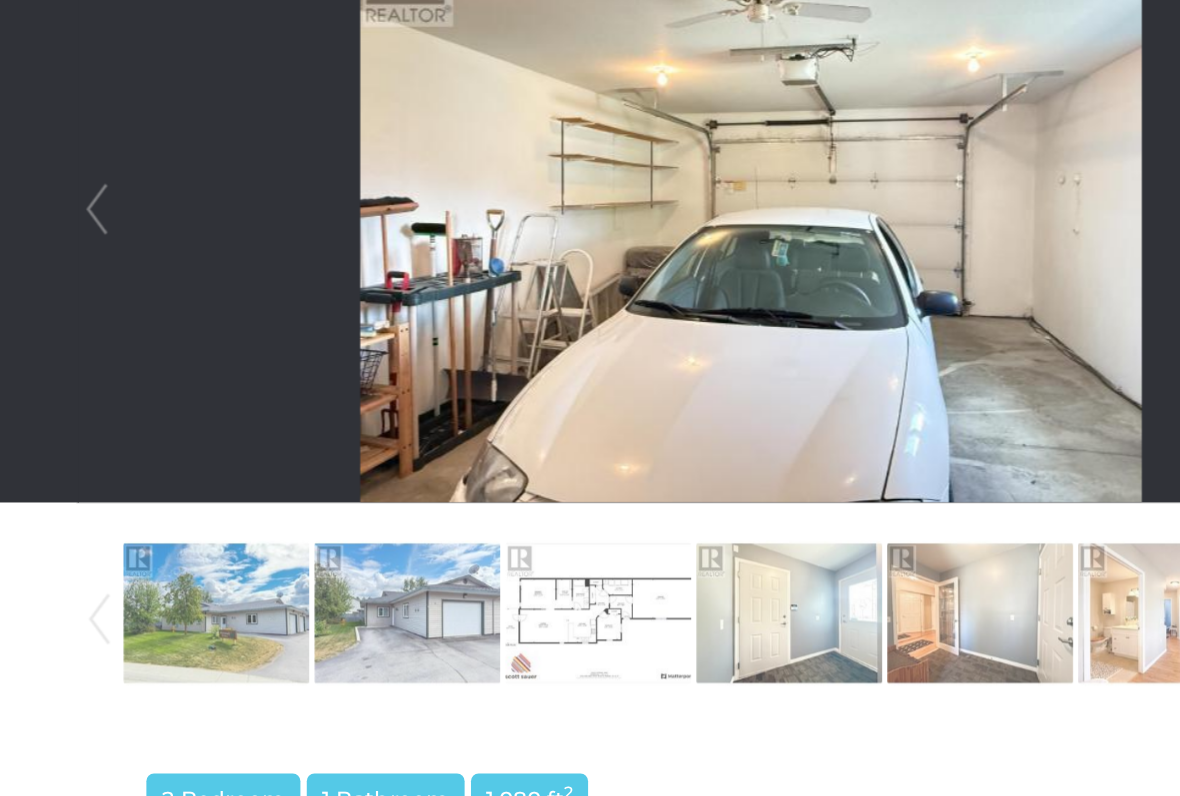 click on "Prev" at bounding box center (76, 290) 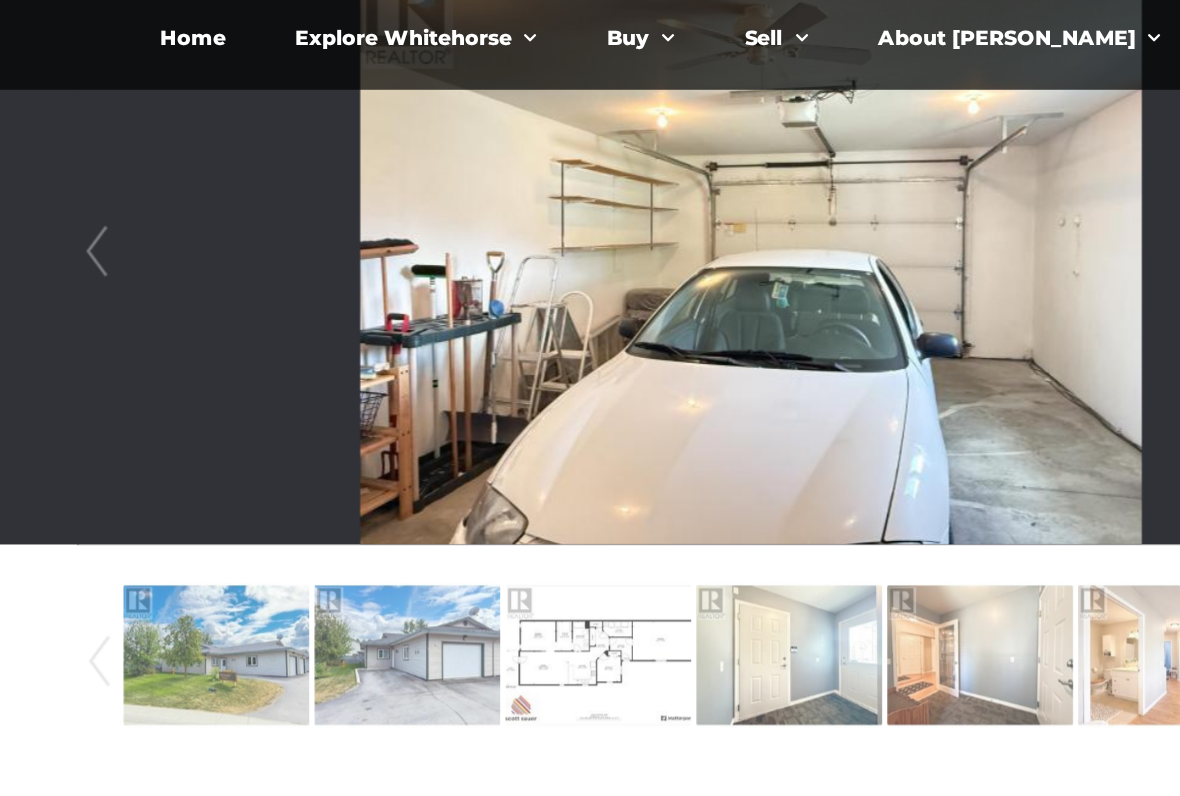 click on "Prev" at bounding box center (76, 290) 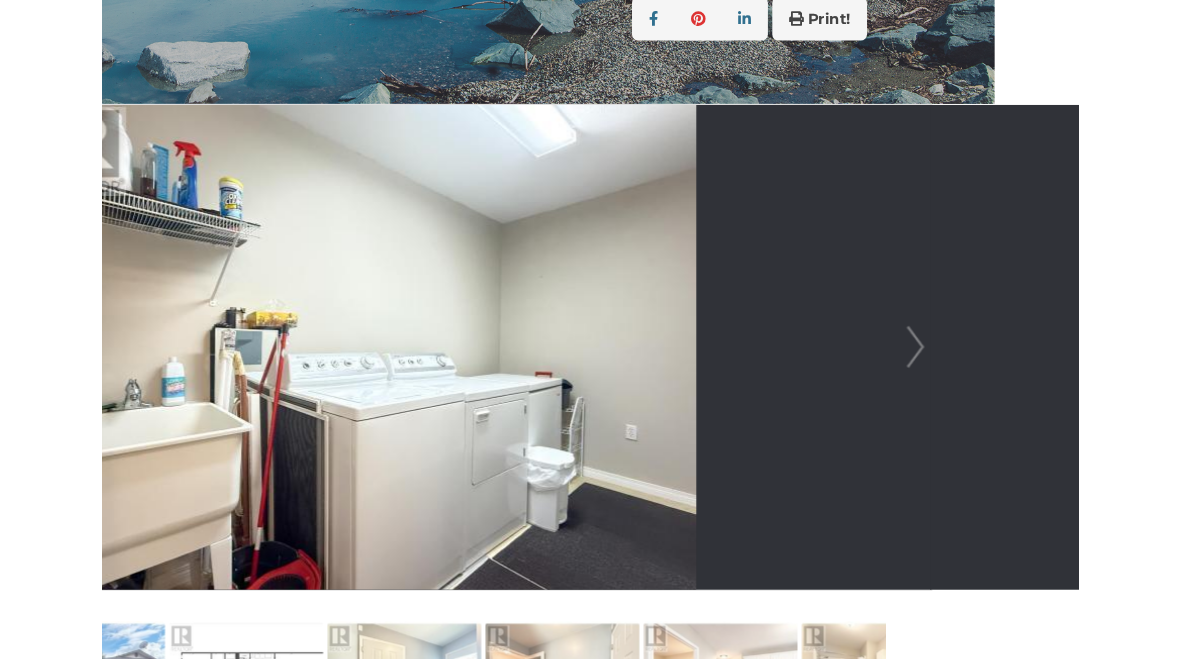 scroll, scrollTop: 417, scrollLeft: 81, axis: both 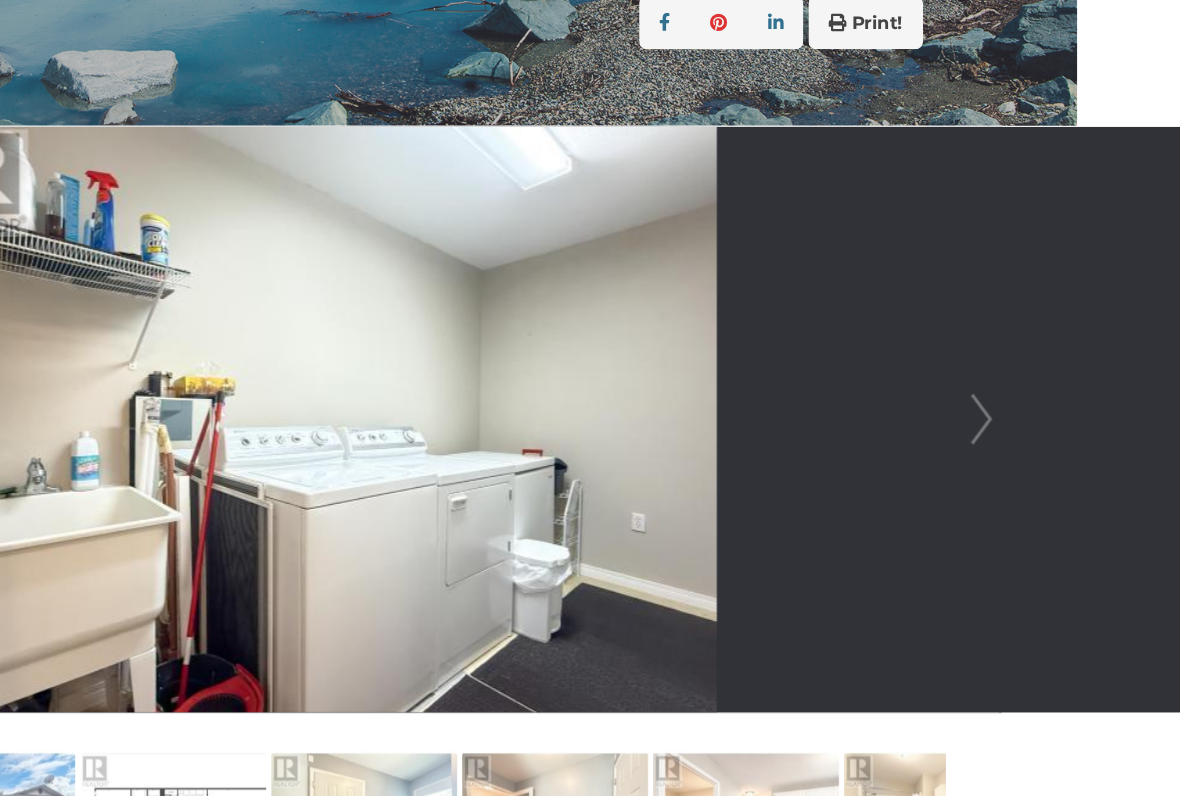 click on "Next" at bounding box center [1024, 388] 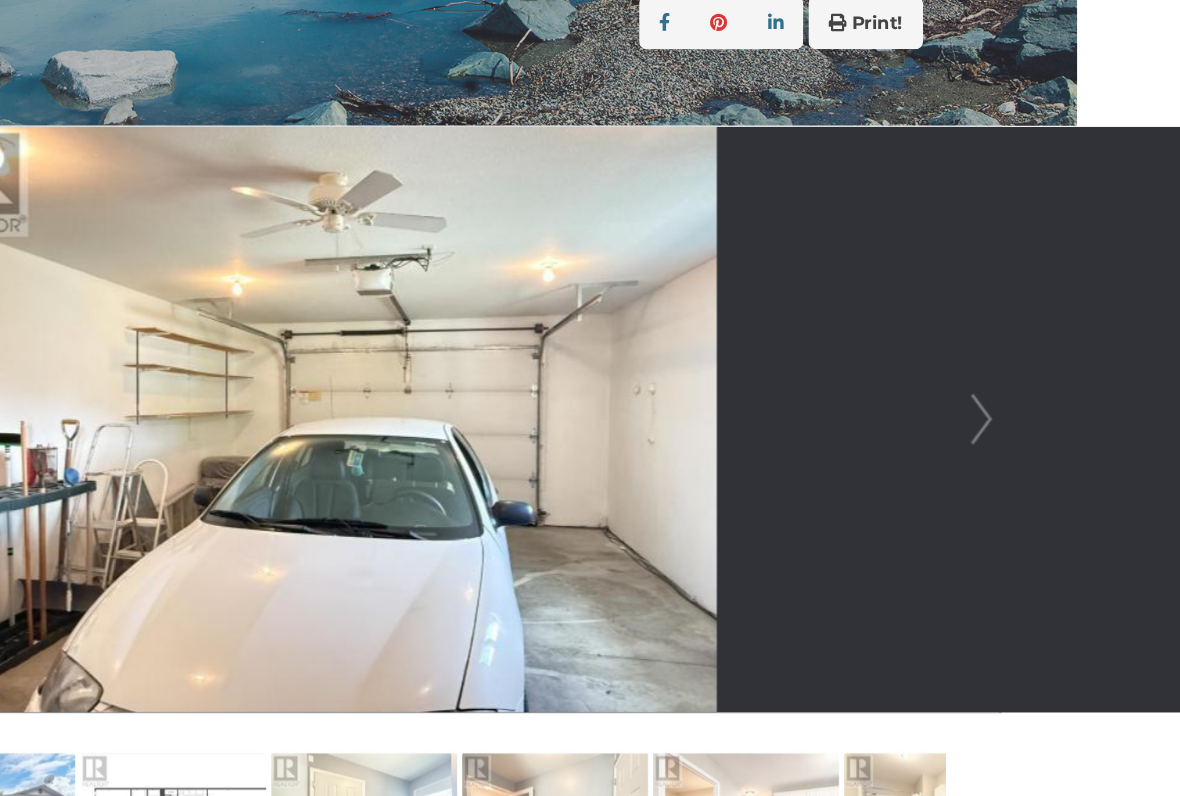 click on "Next" at bounding box center [1024, 388] 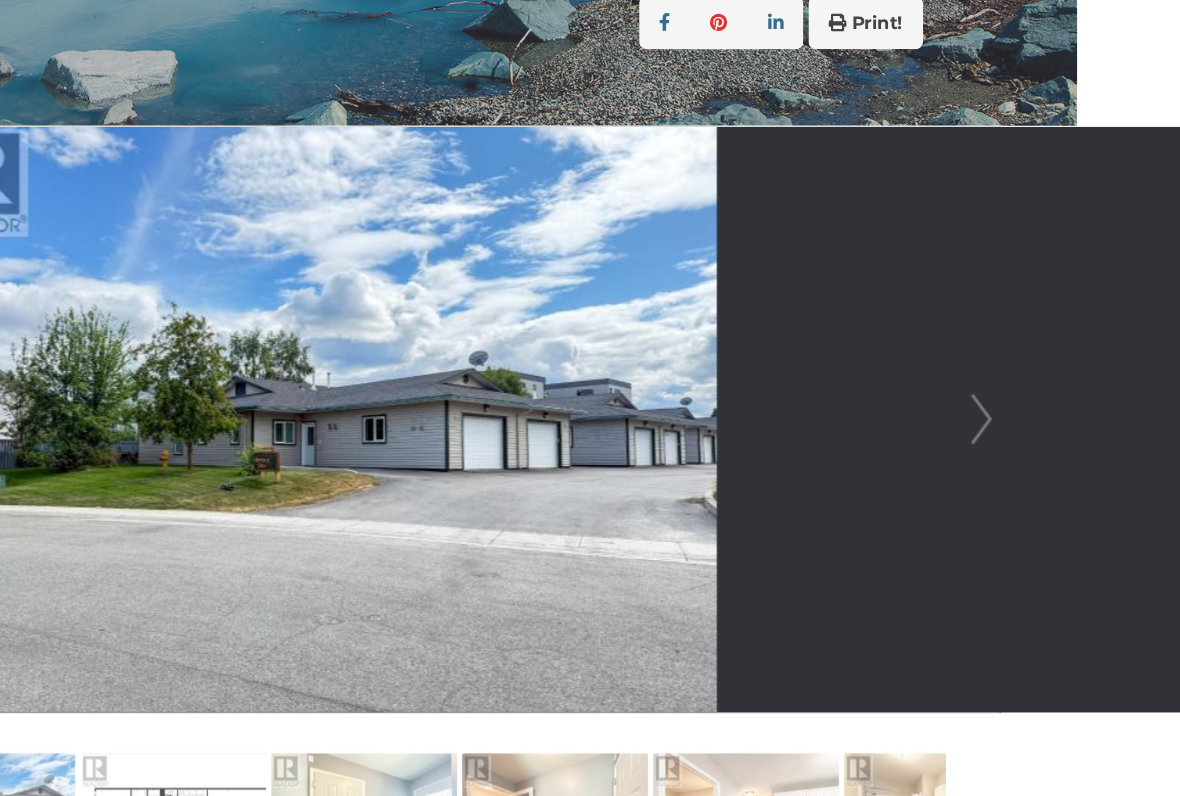 click on "Next" at bounding box center (1024, 388) 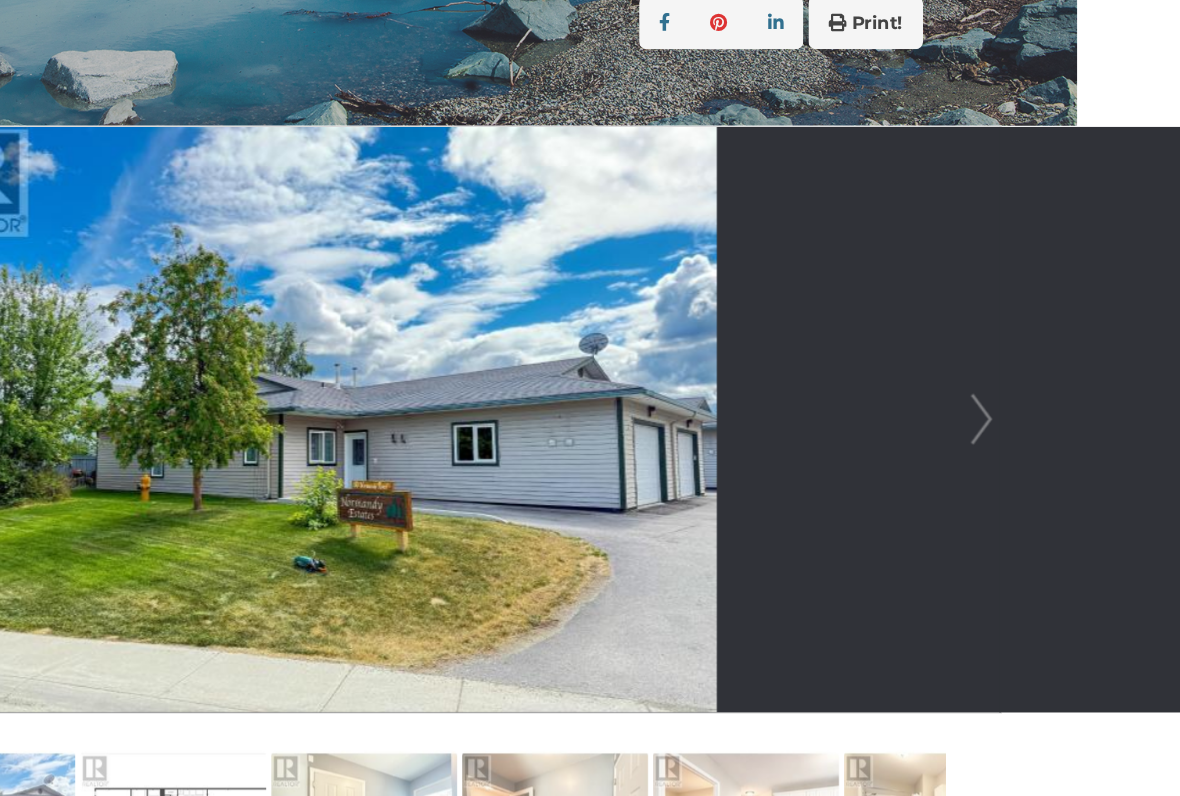 click on "Next" at bounding box center [1024, 388] 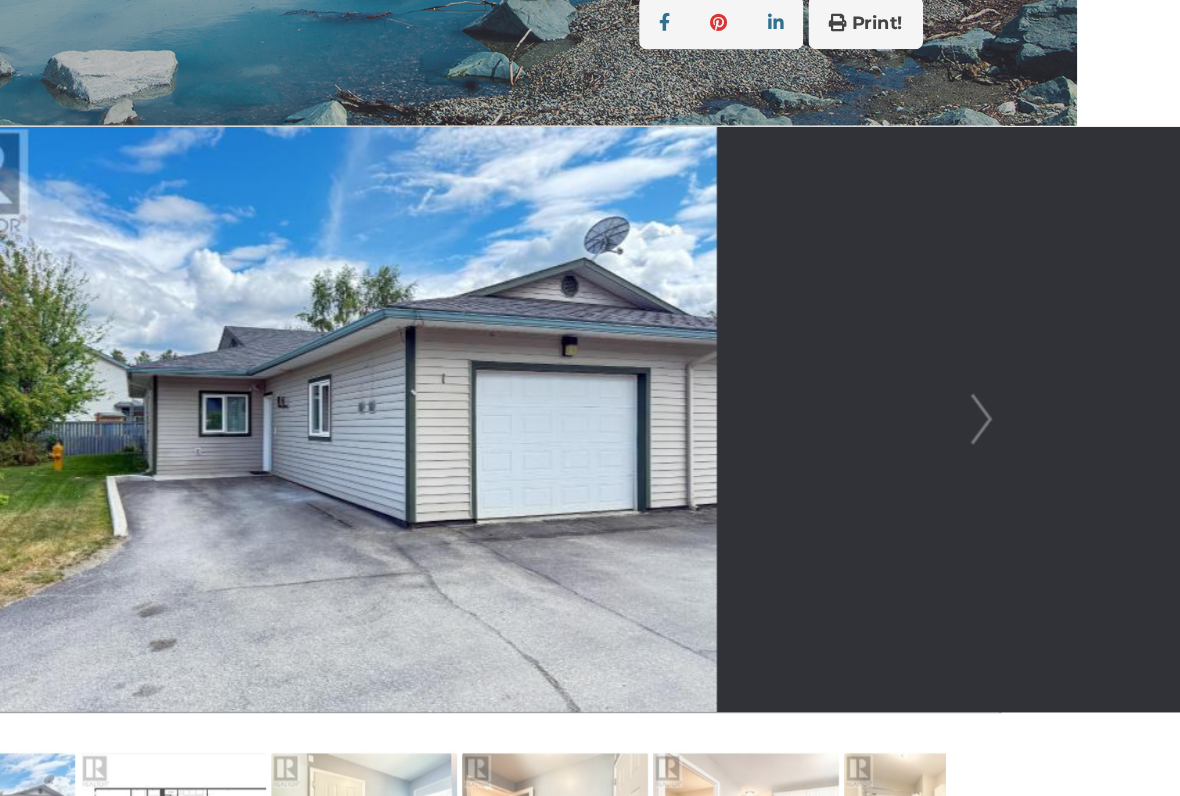 click on "Next" at bounding box center [1024, 388] 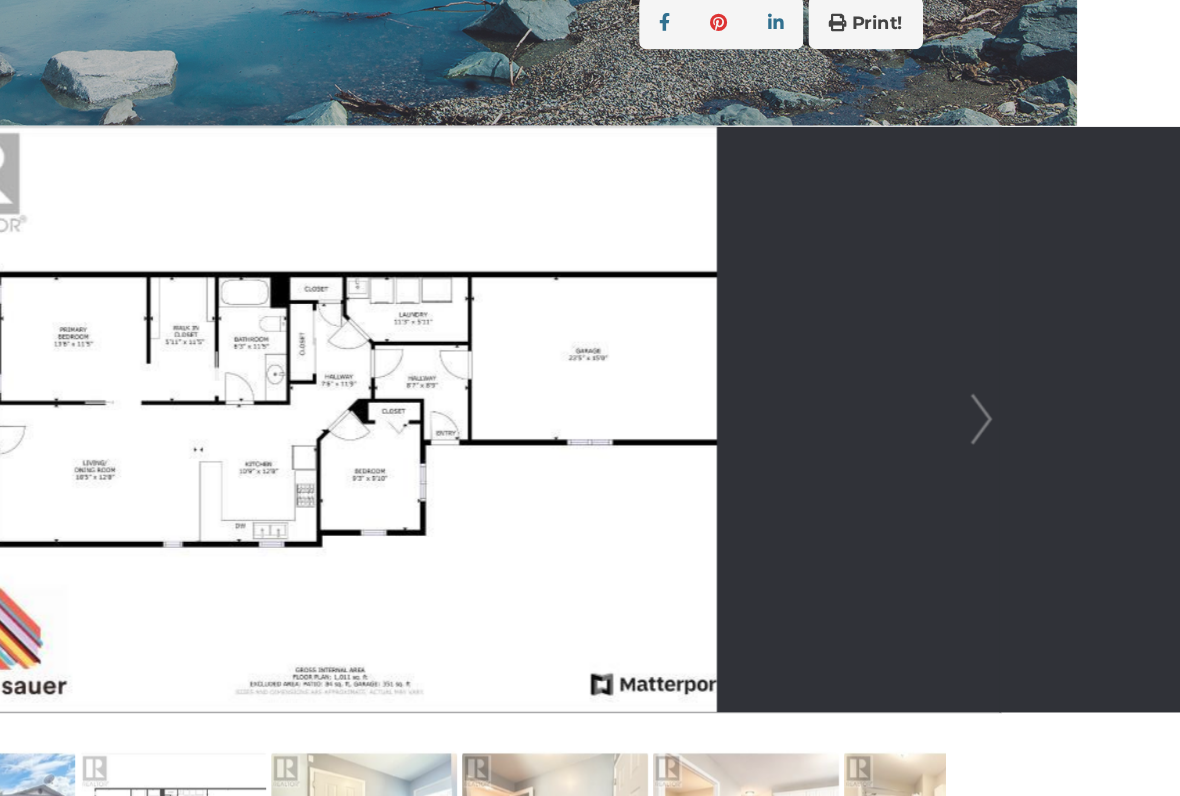 click on "Next" at bounding box center (1024, 388) 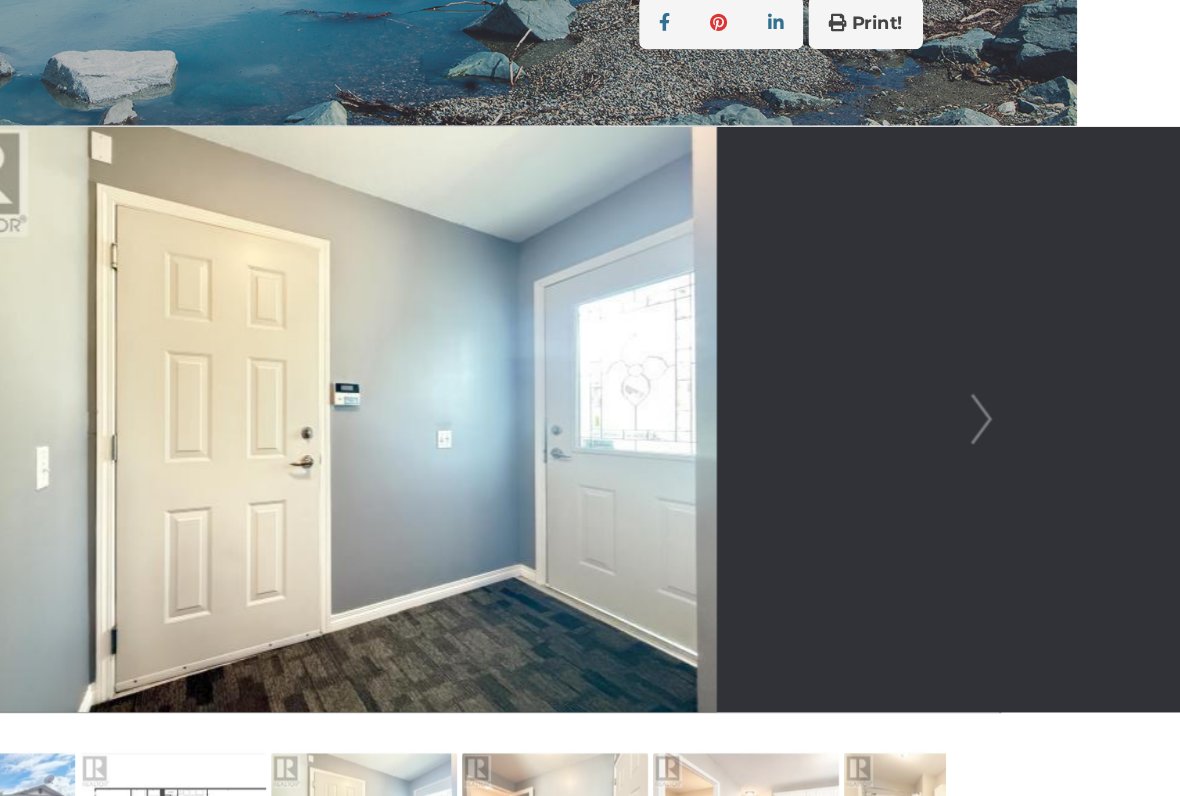 click on "Next" at bounding box center [1024, 388] 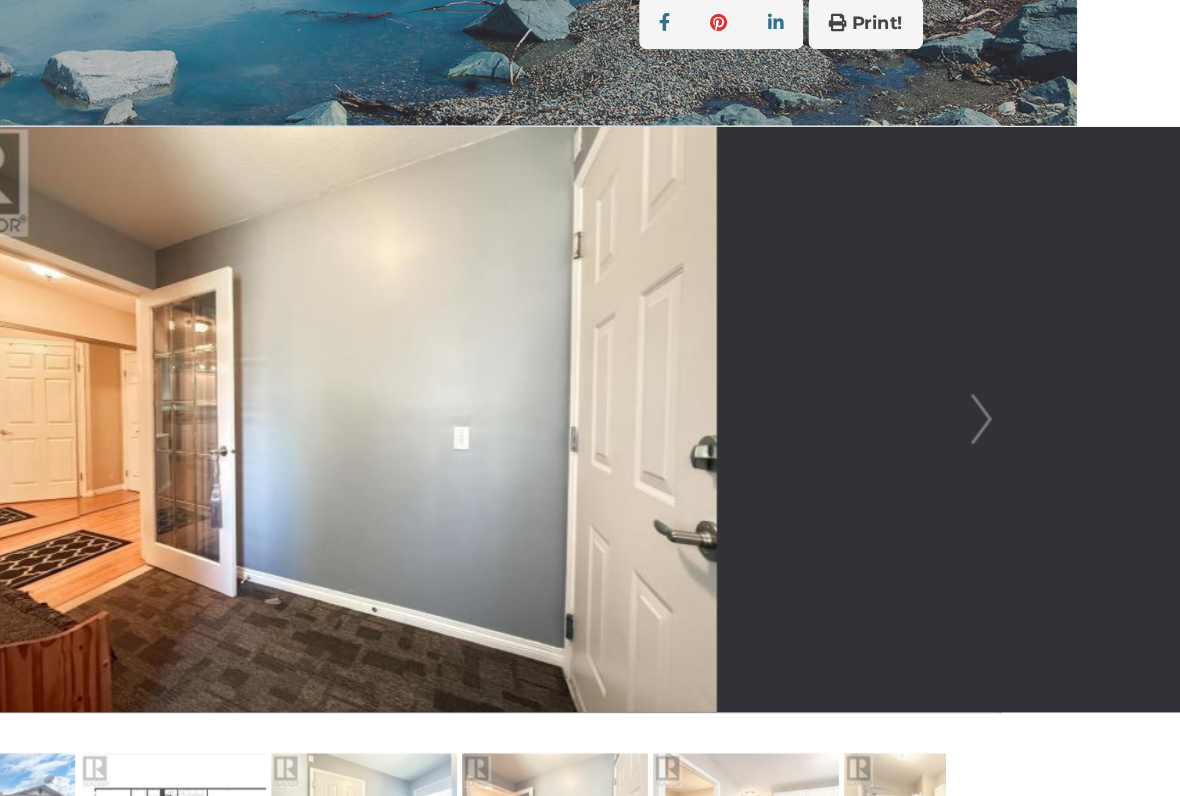 click on "Next" at bounding box center (1024, 388) 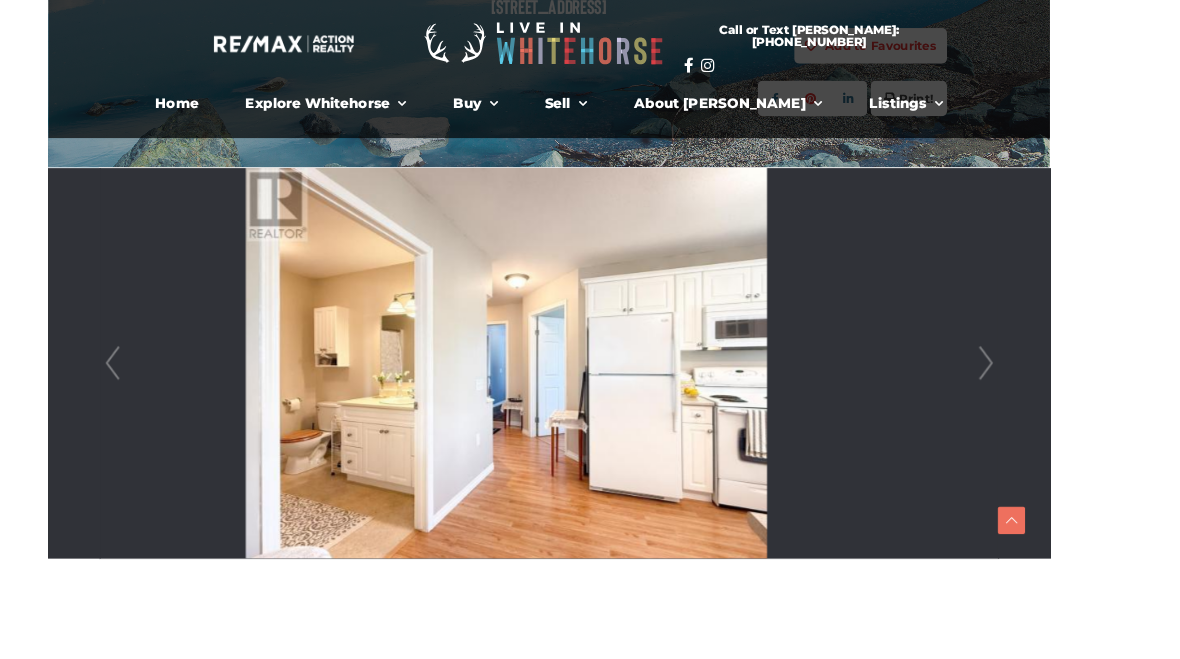 scroll, scrollTop: 377, scrollLeft: 0, axis: vertical 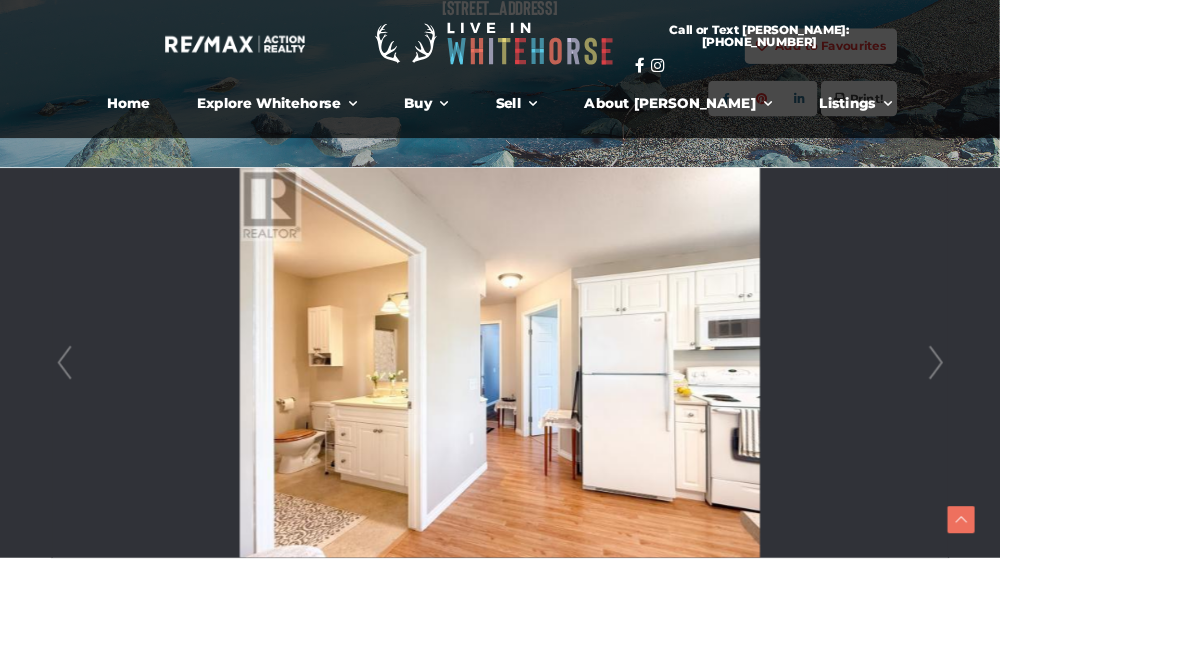 click on "Prev" at bounding box center (76, 428) 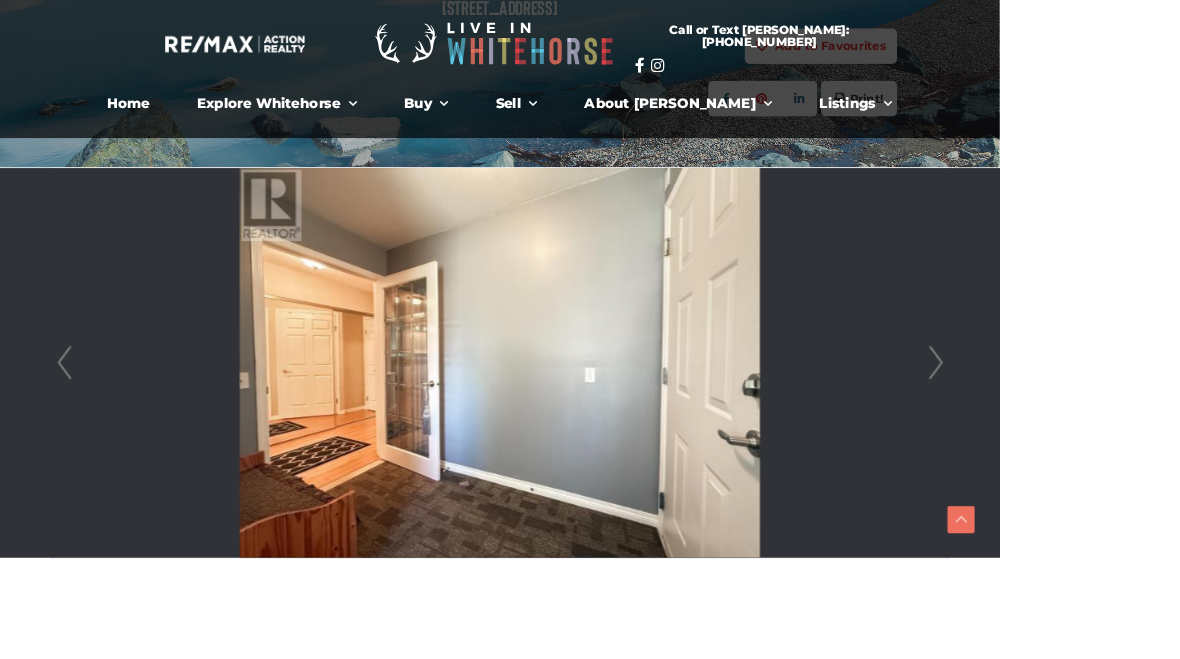 click on "Prev" at bounding box center (76, 428) 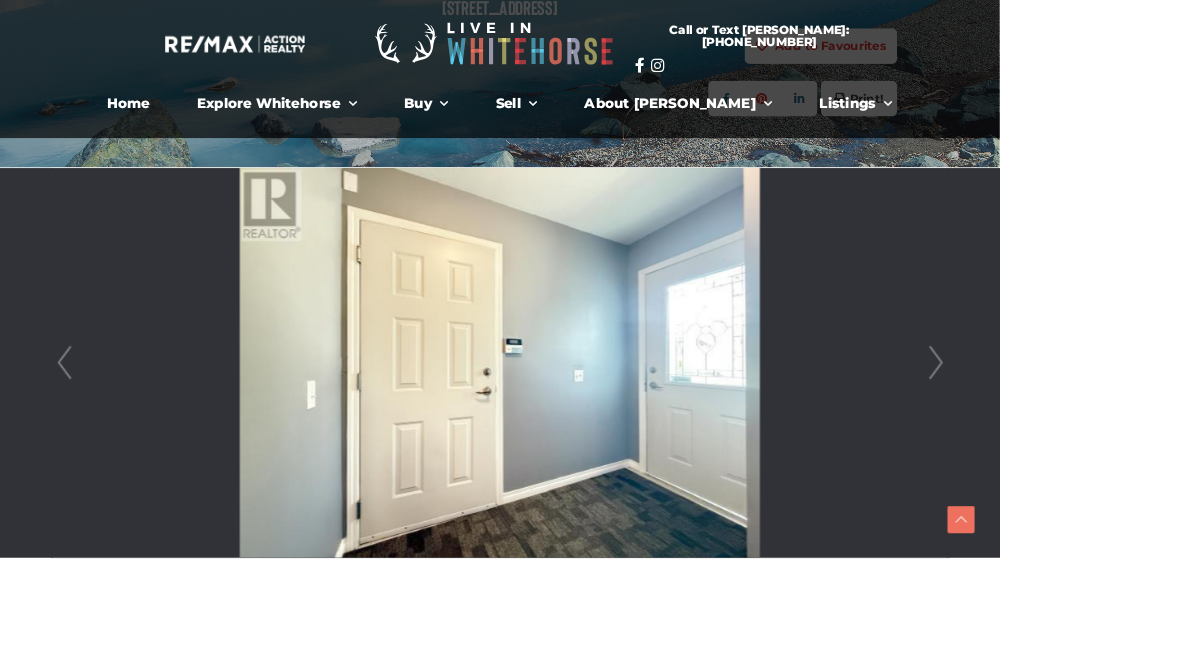 click on "Prev" at bounding box center [76, 428] 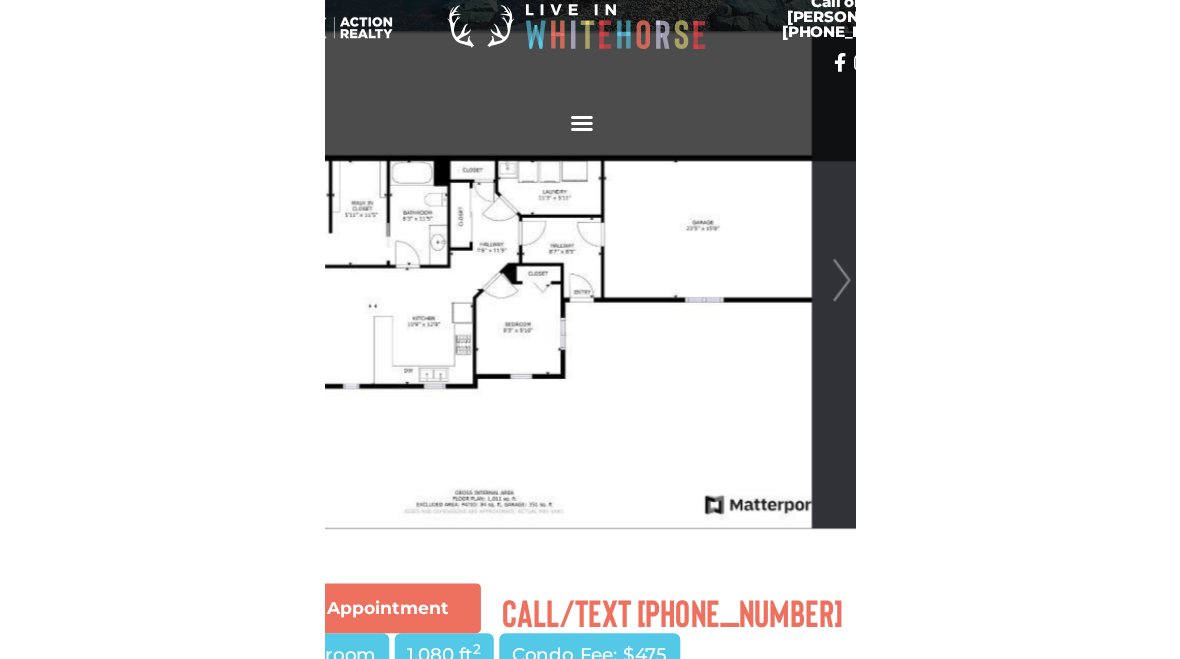scroll, scrollTop: 497, scrollLeft: 154, axis: both 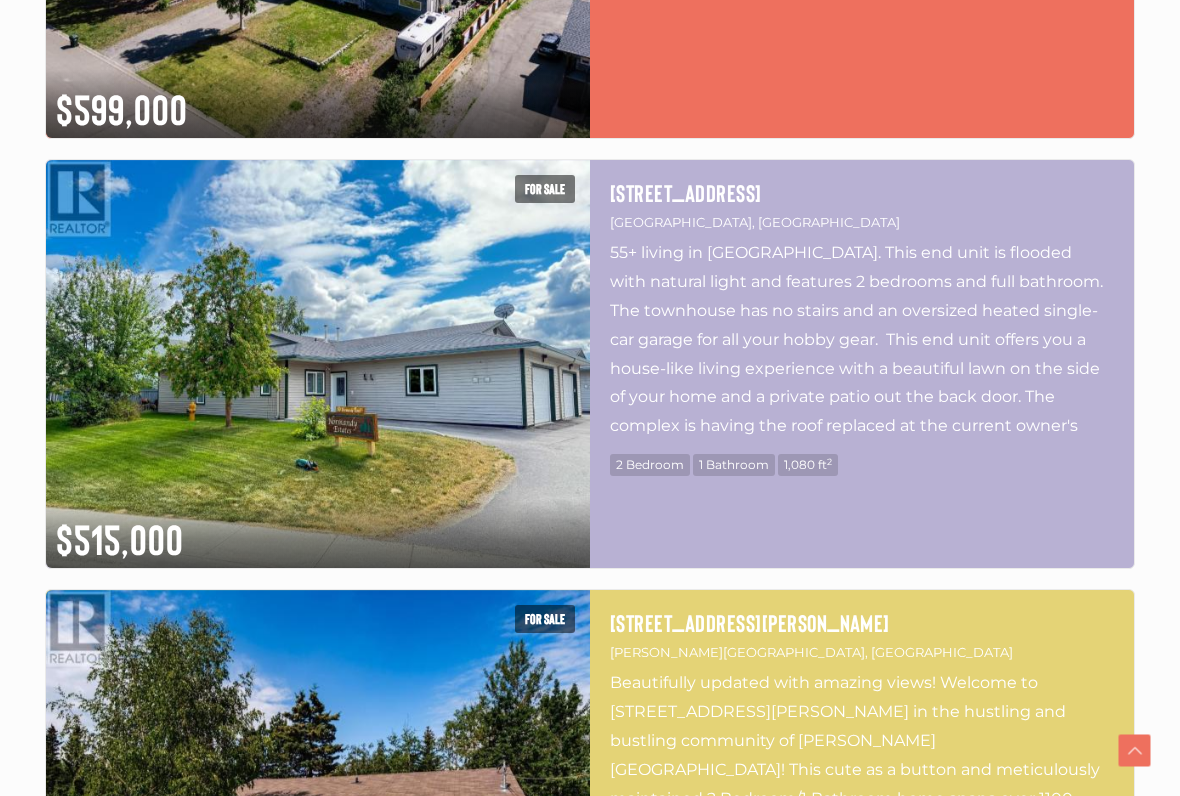 click on "2 Bedroom   1 Bathroom   1,080 ft 2" at bounding box center (862, 466) 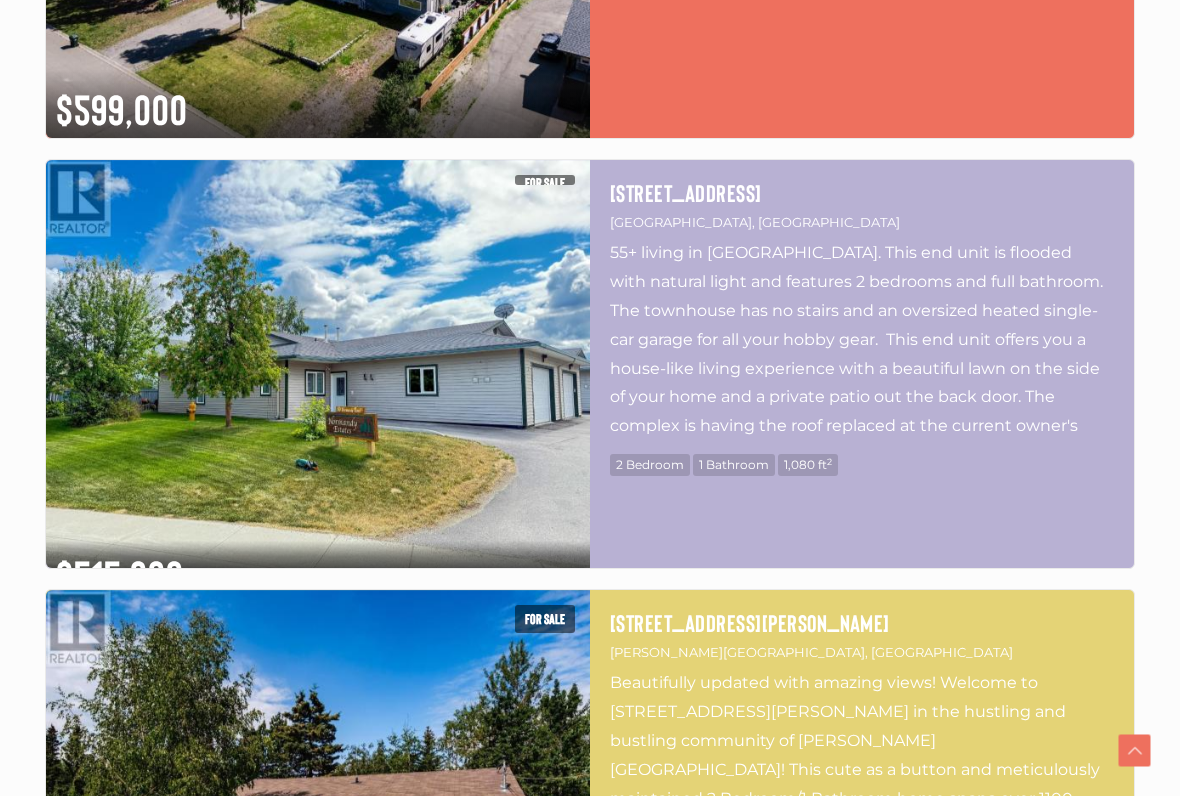 click at bounding box center (318, 364) 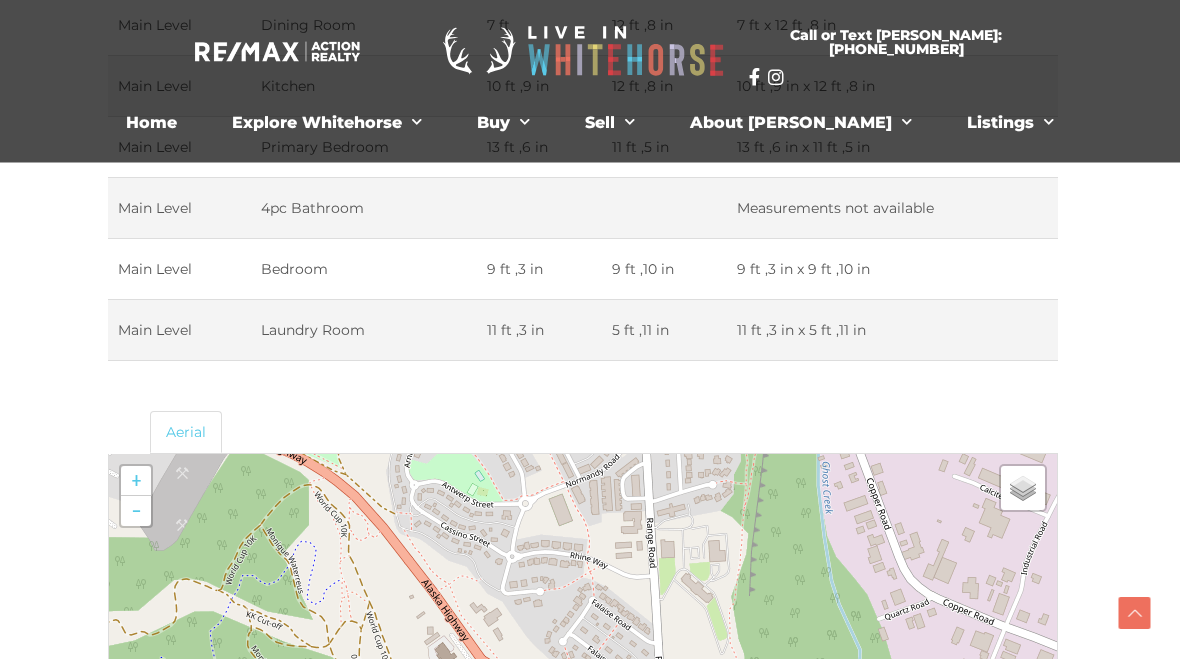 scroll, scrollTop: 3693, scrollLeft: 7, axis: both 